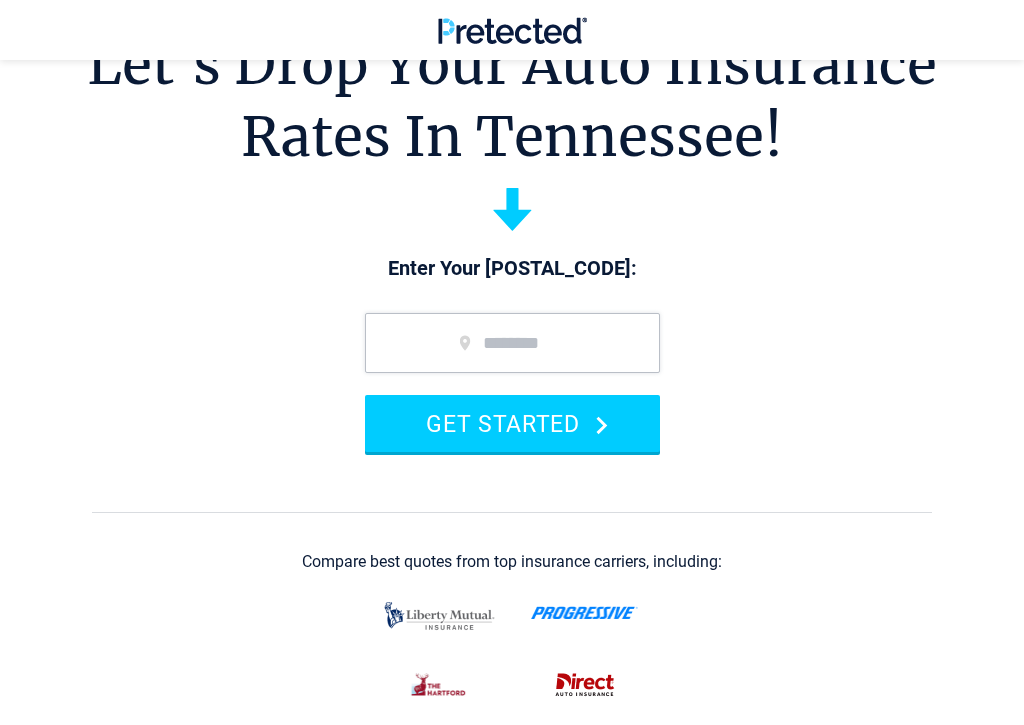 scroll, scrollTop: 89, scrollLeft: 0, axis: vertical 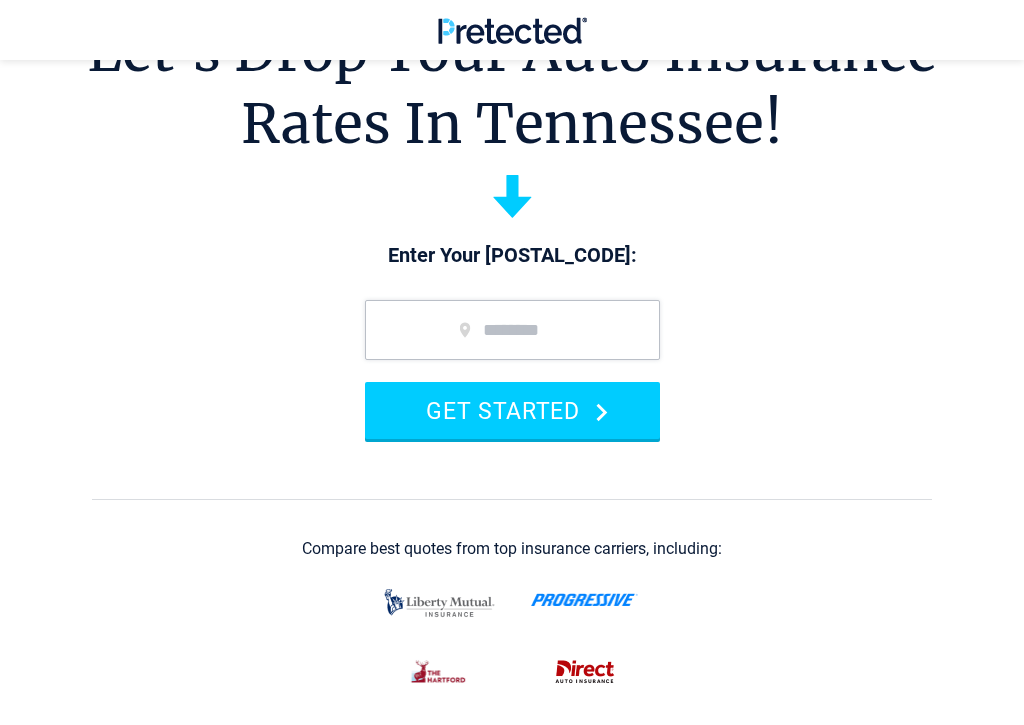 click at bounding box center (512, 330) 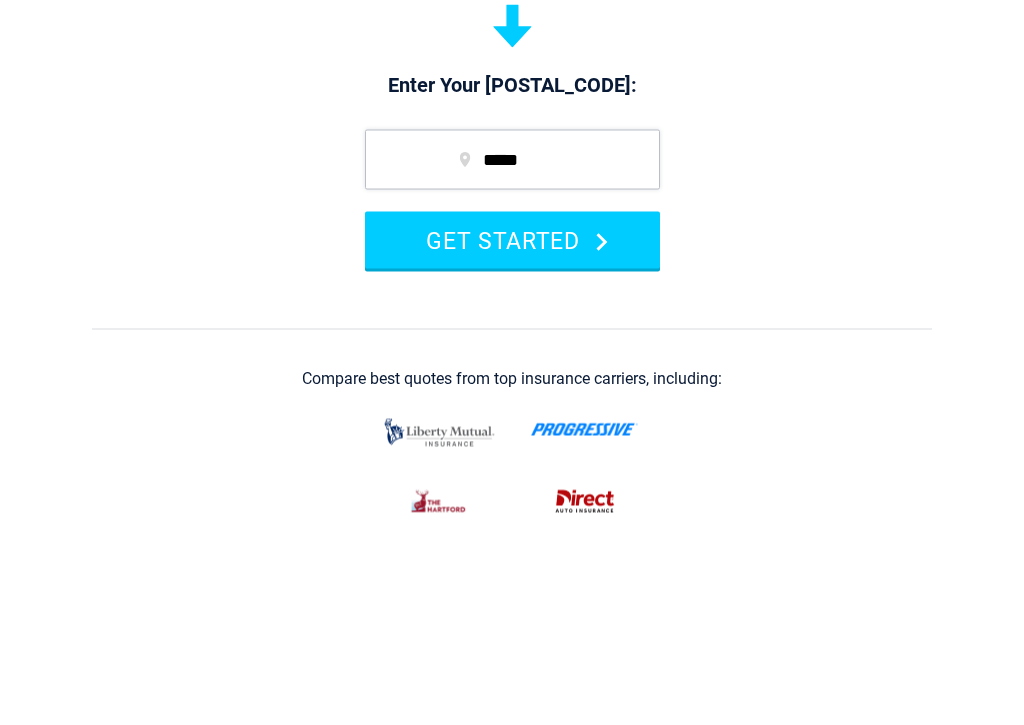 type on "*****" 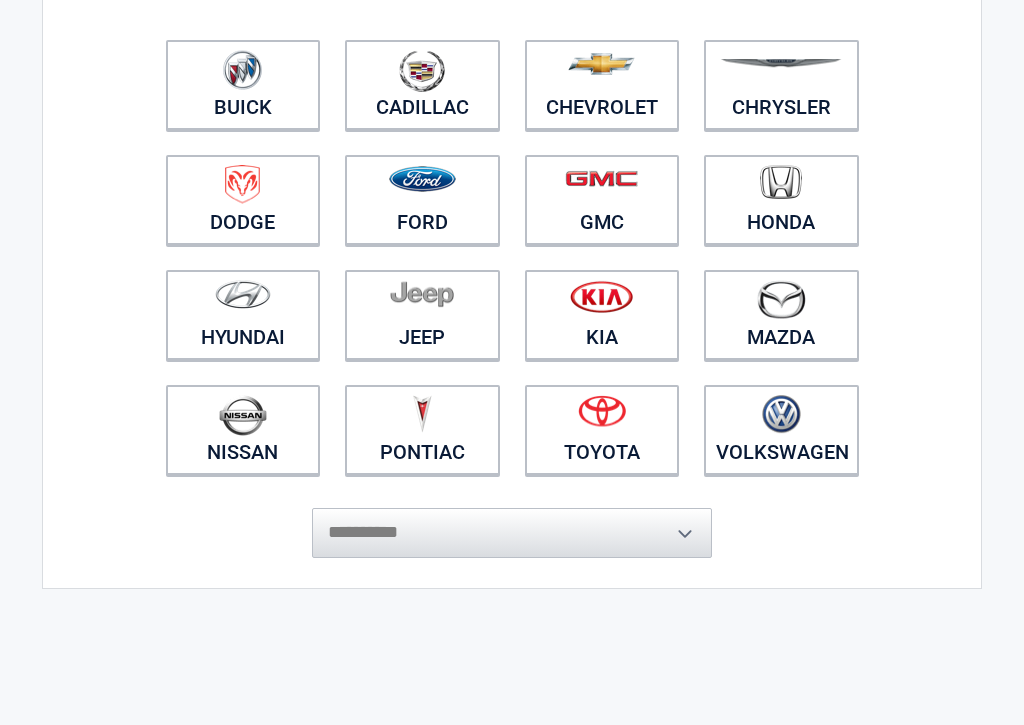 scroll, scrollTop: 235, scrollLeft: 0, axis: vertical 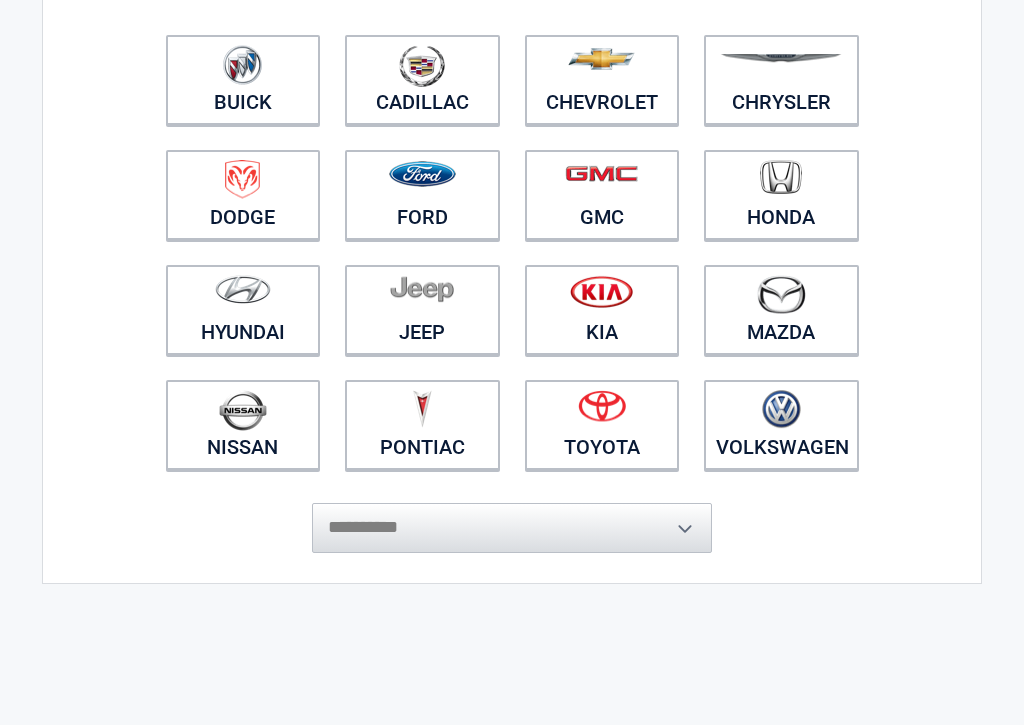 click at bounding box center [602, 406] 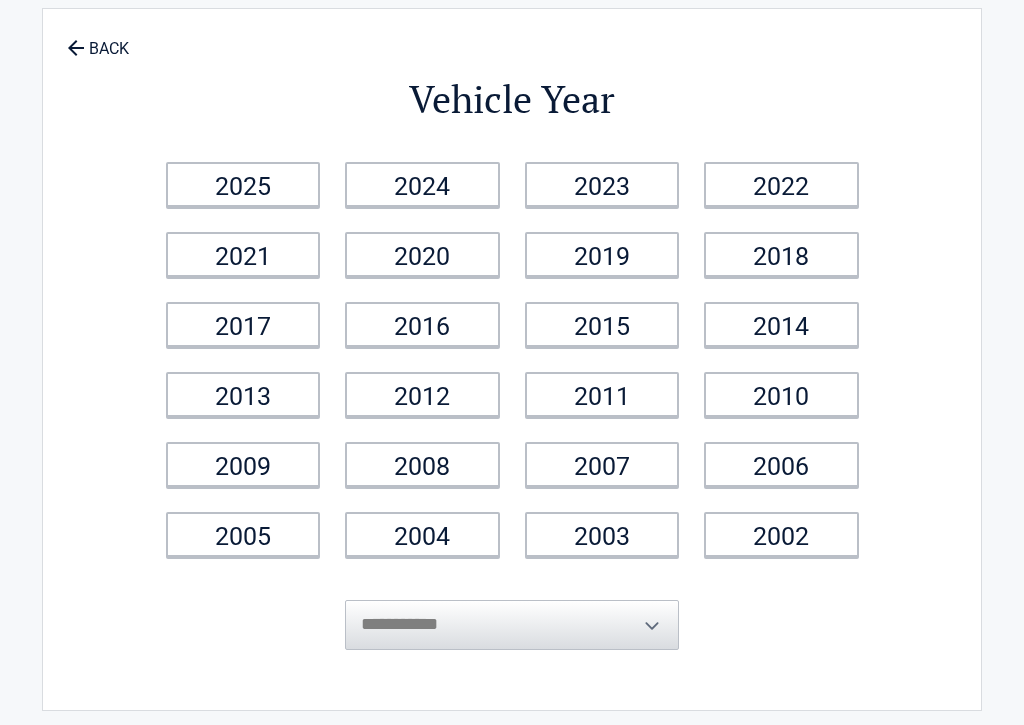 scroll, scrollTop: 0, scrollLeft: 0, axis: both 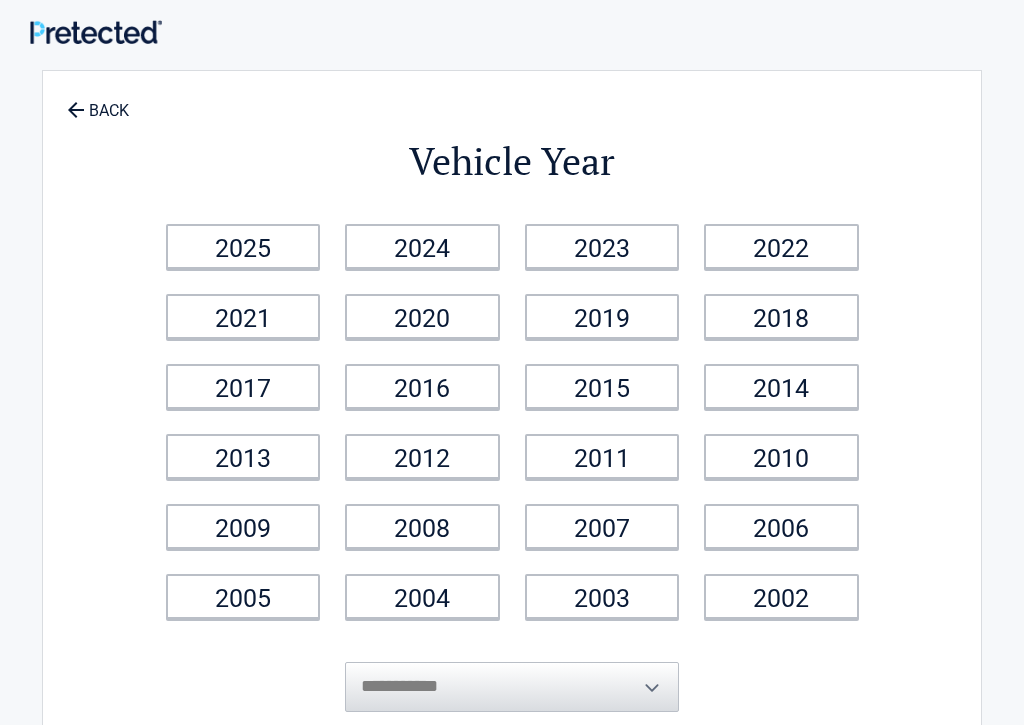 click on "2017" at bounding box center [243, 386] 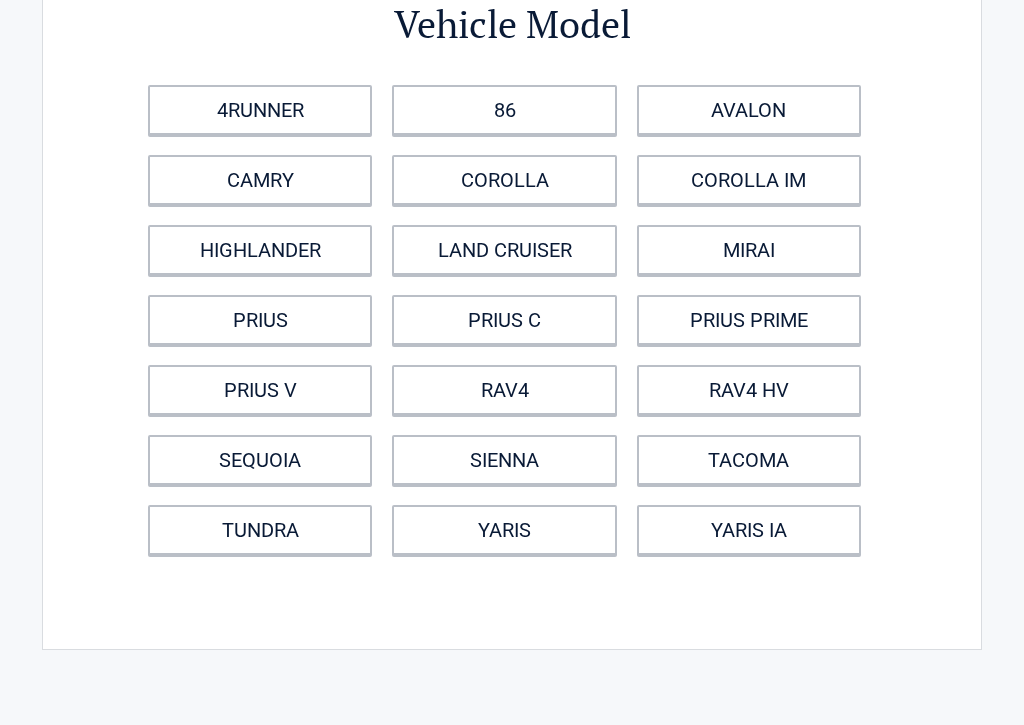 scroll, scrollTop: 139, scrollLeft: 0, axis: vertical 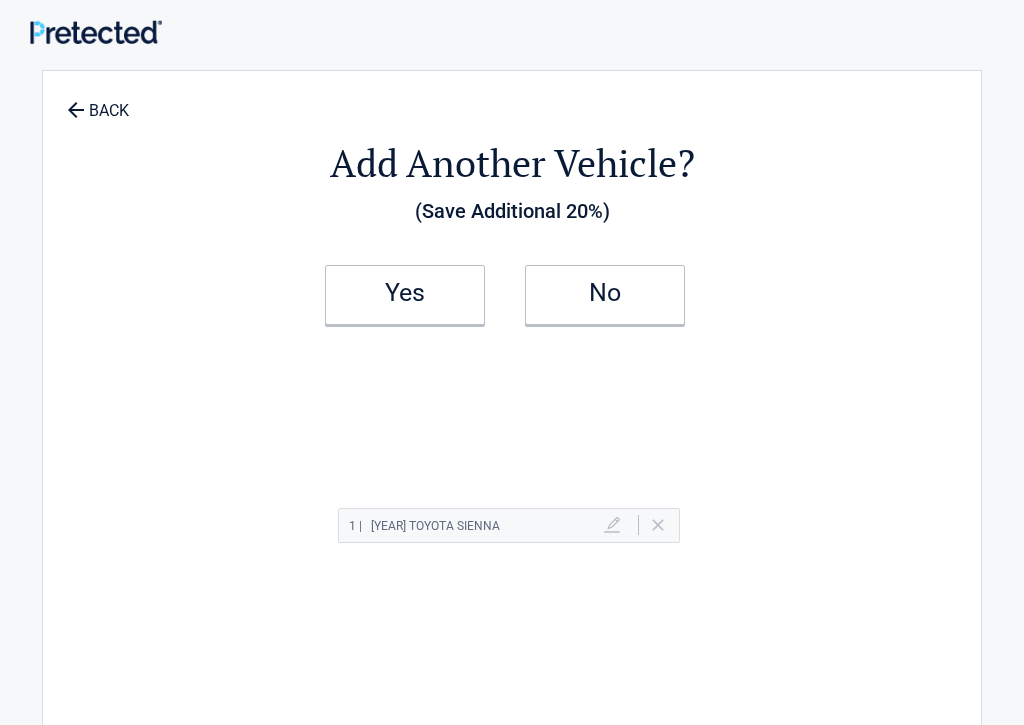 click on "Yes" at bounding box center (405, 295) 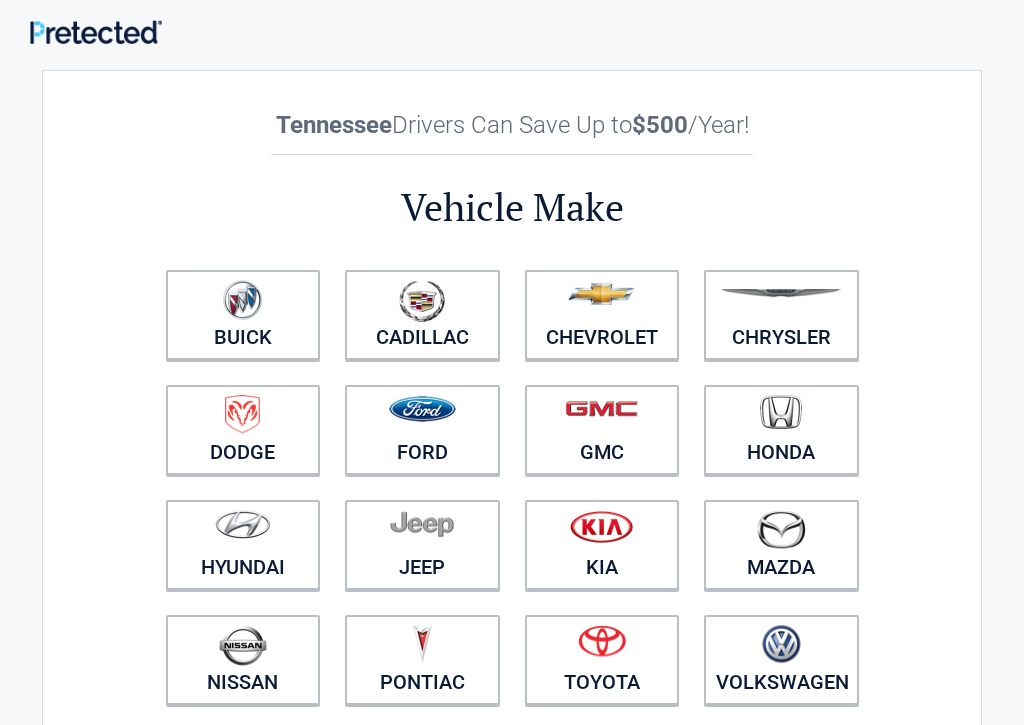 click at bounding box center [781, 412] 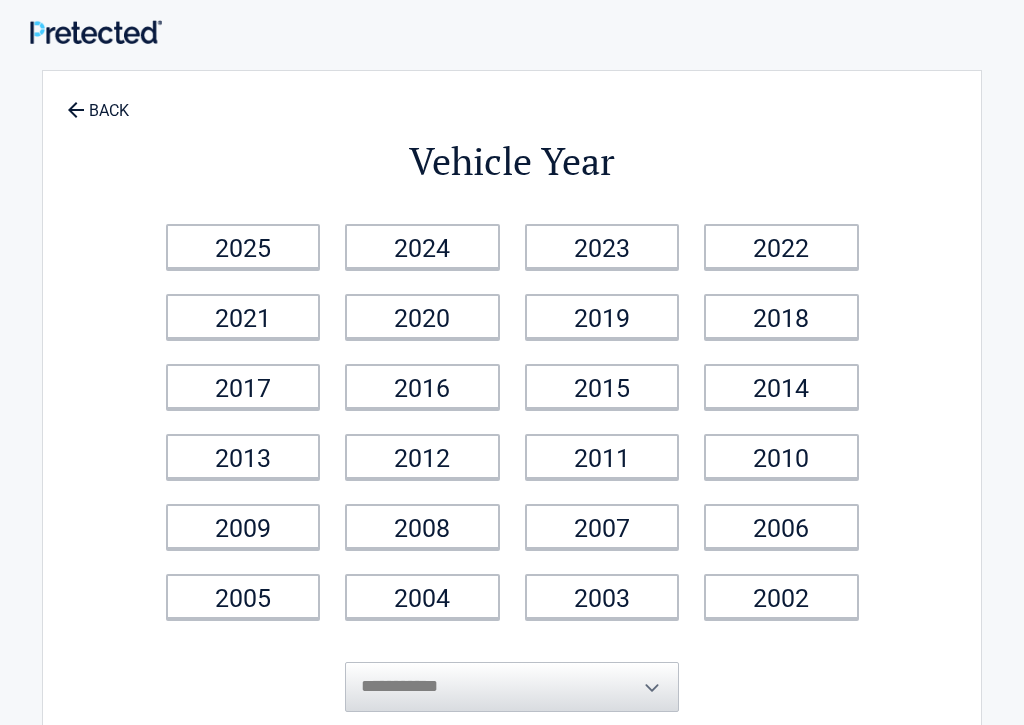 click on "2016" at bounding box center [422, 386] 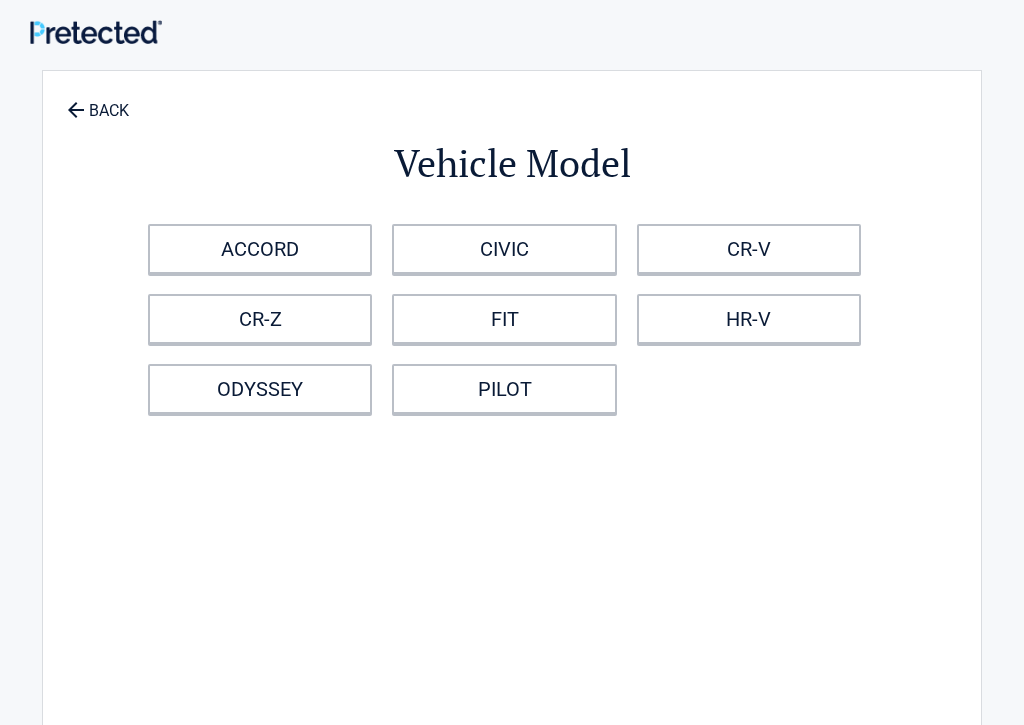 click on "BACK" at bounding box center (98, 101) 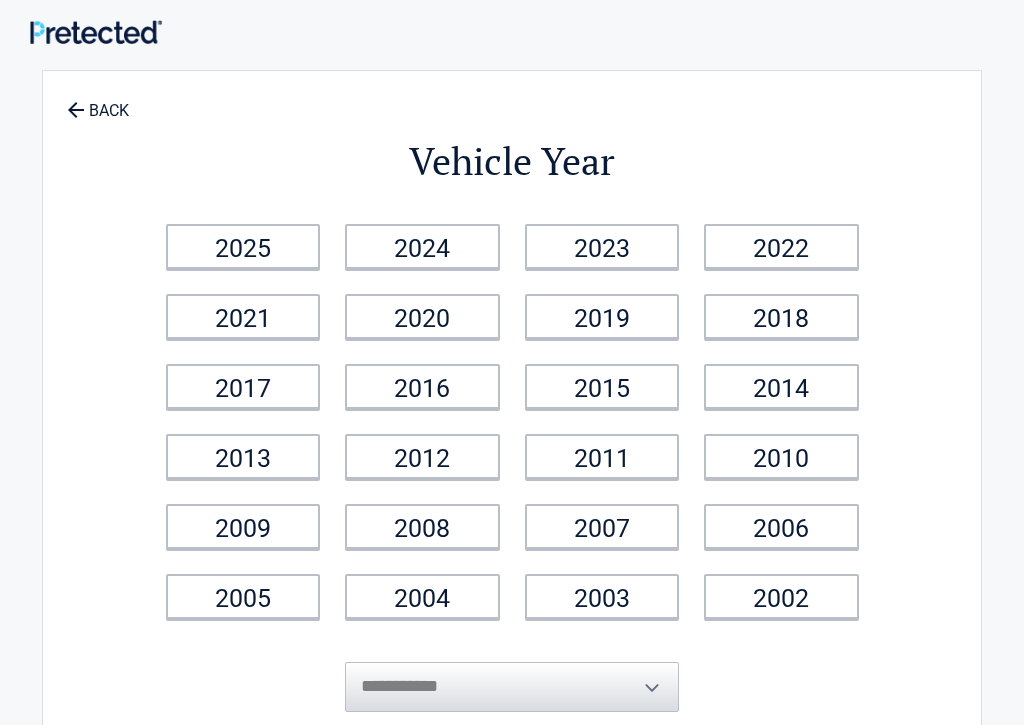 click 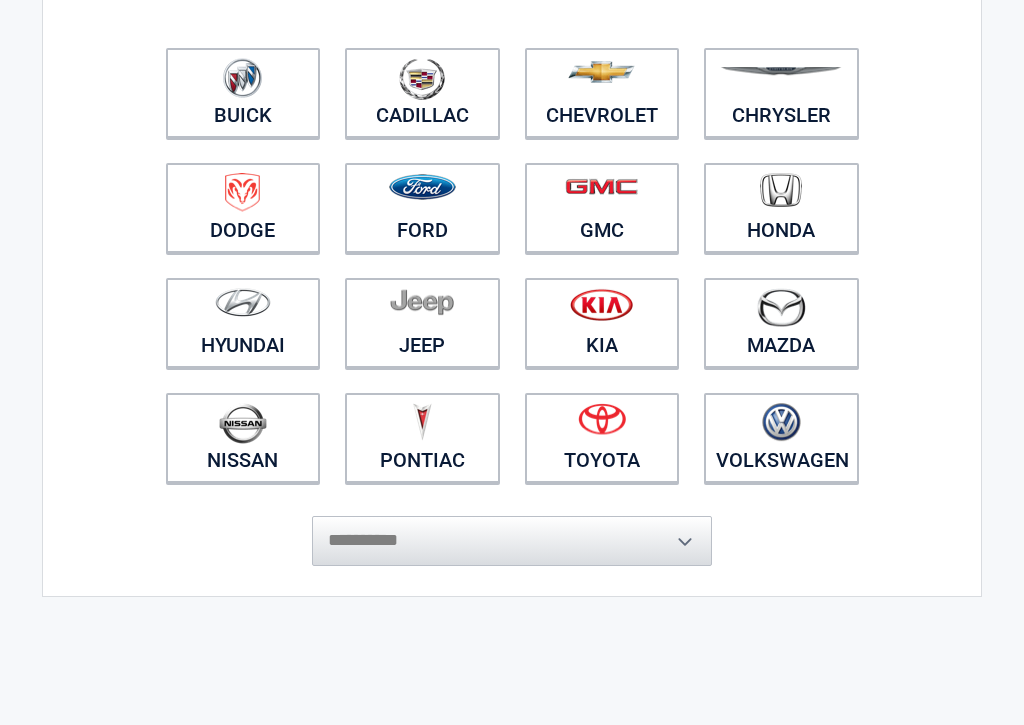 scroll, scrollTop: 222, scrollLeft: 0, axis: vertical 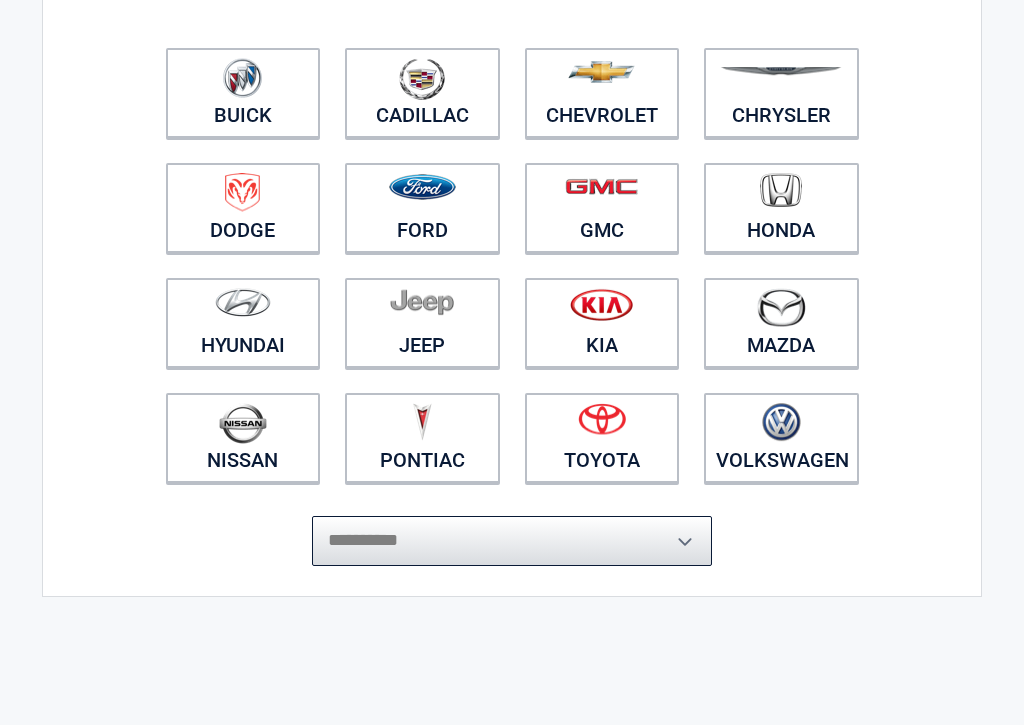 click on "**********" at bounding box center [512, 541] 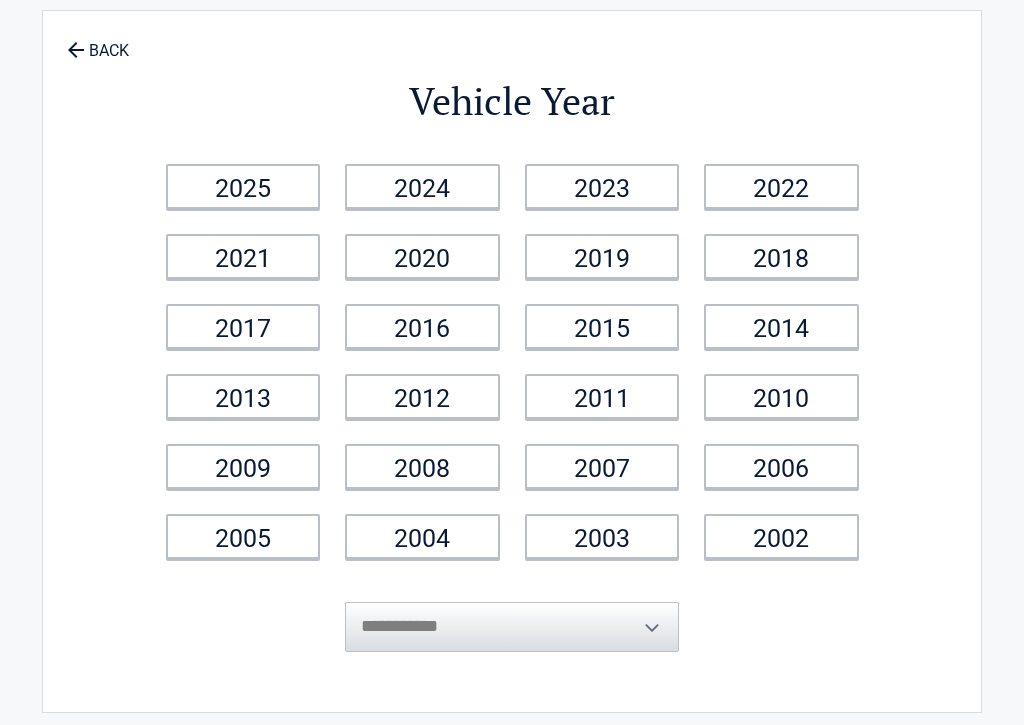 scroll, scrollTop: 0, scrollLeft: 0, axis: both 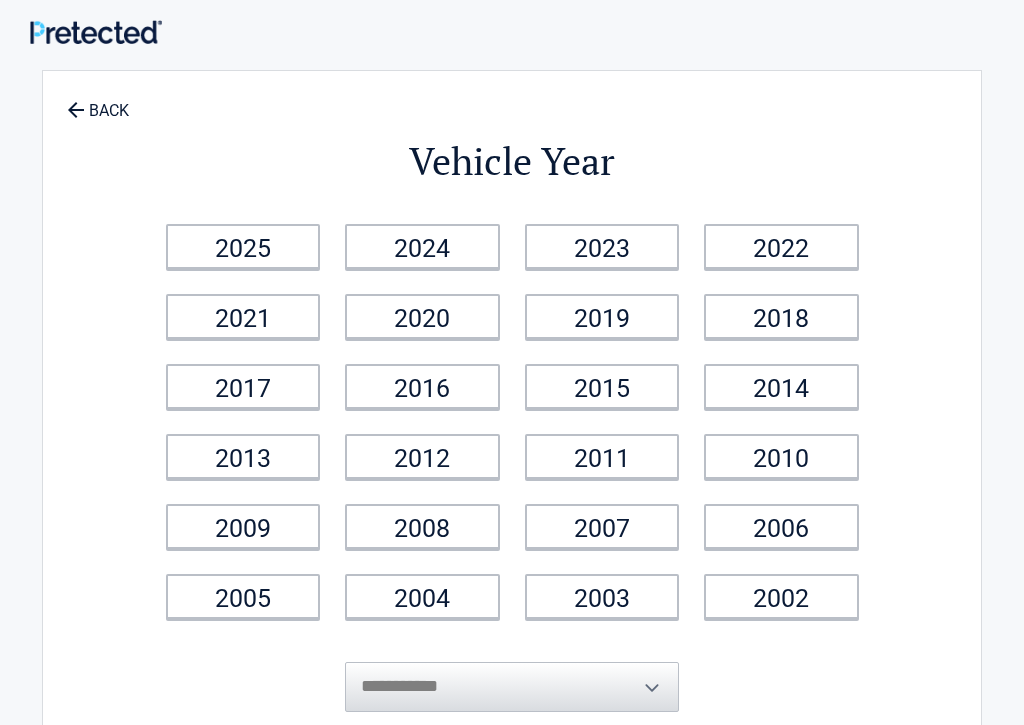 click on "2016" at bounding box center (422, 386) 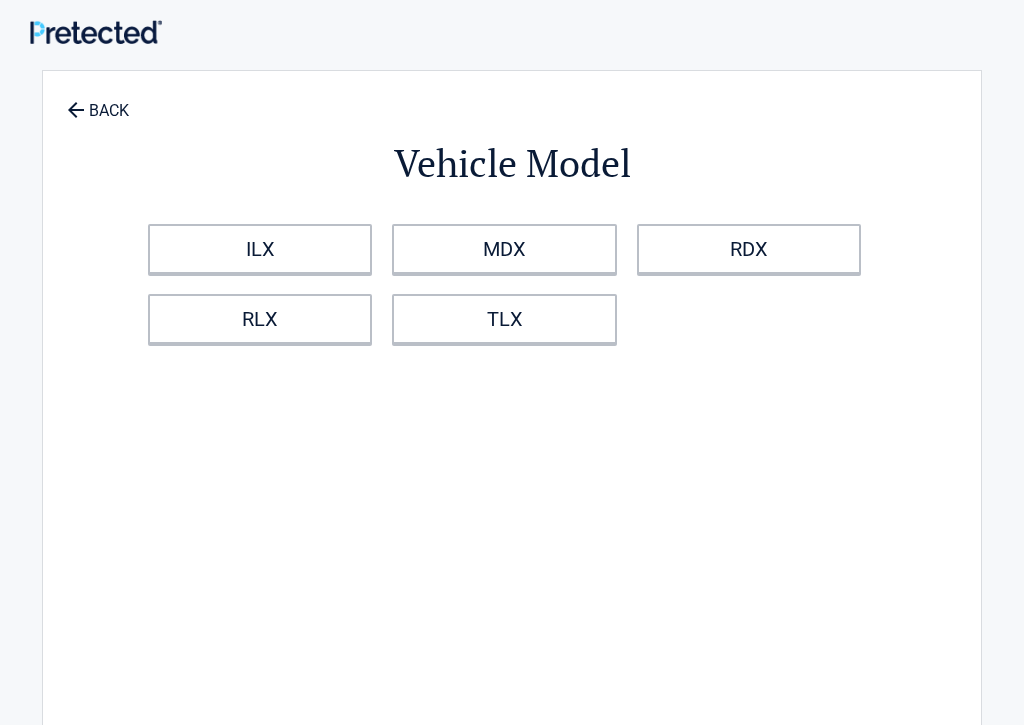 click on "RDX" at bounding box center [749, 249] 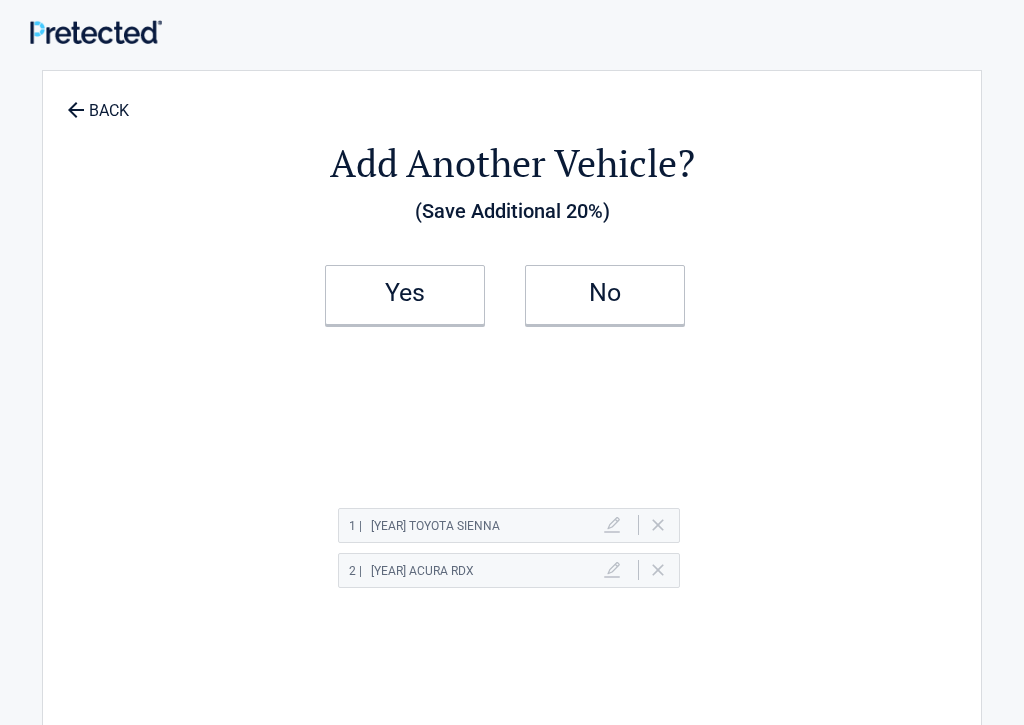 click on "No" at bounding box center [605, 293] 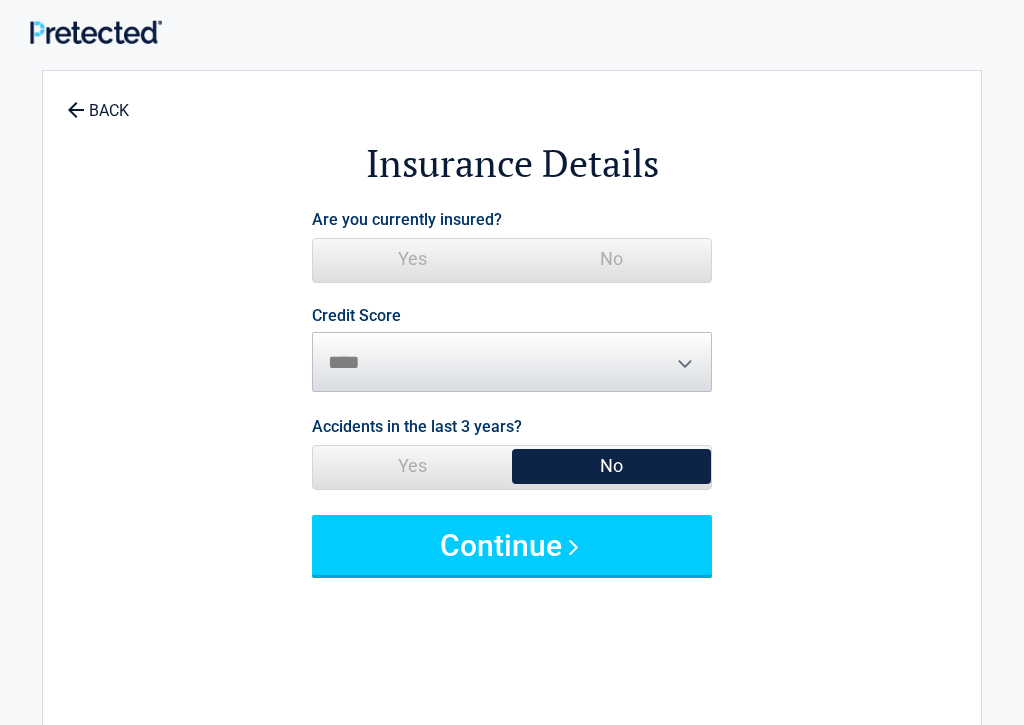 click on "Yes" at bounding box center (412, 259) 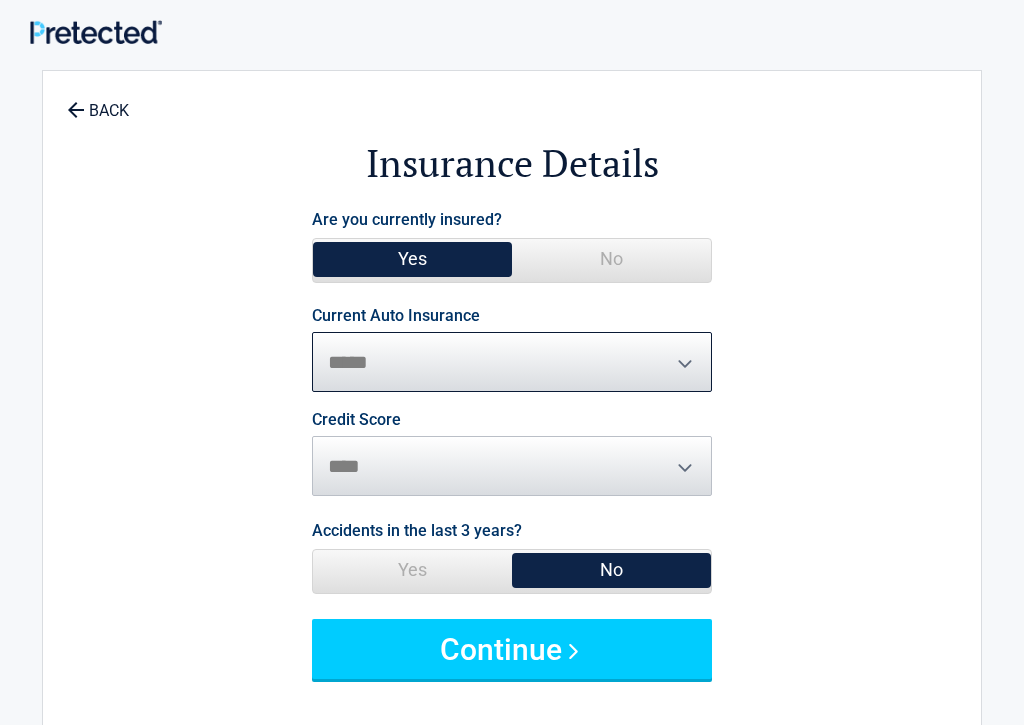 click on "**********" at bounding box center (512, 362) 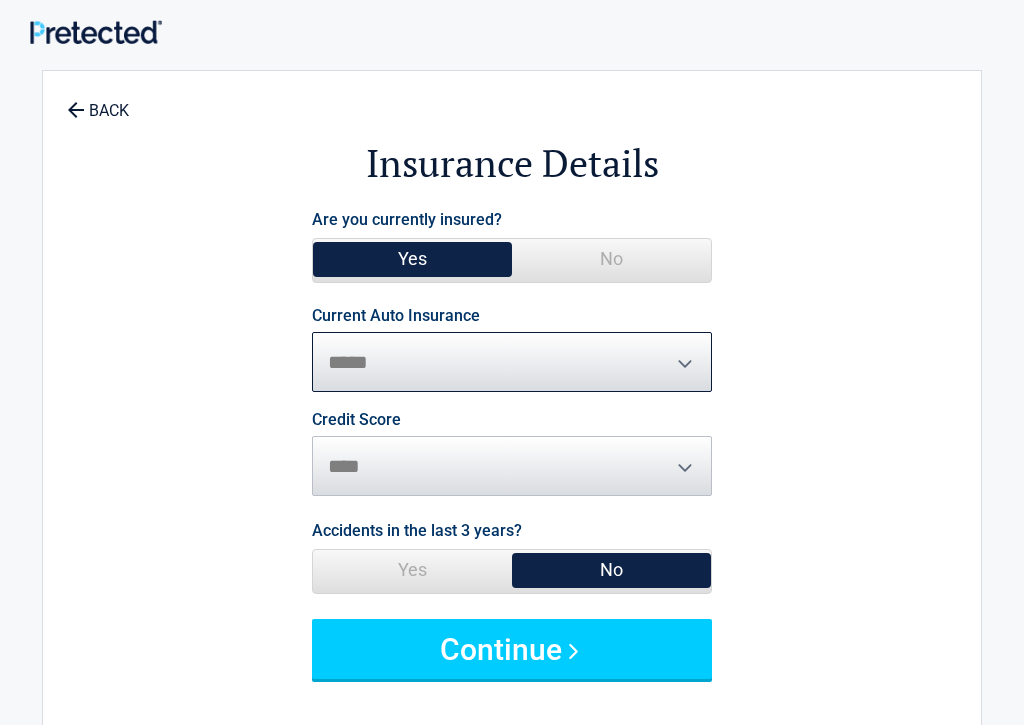 select on "**********" 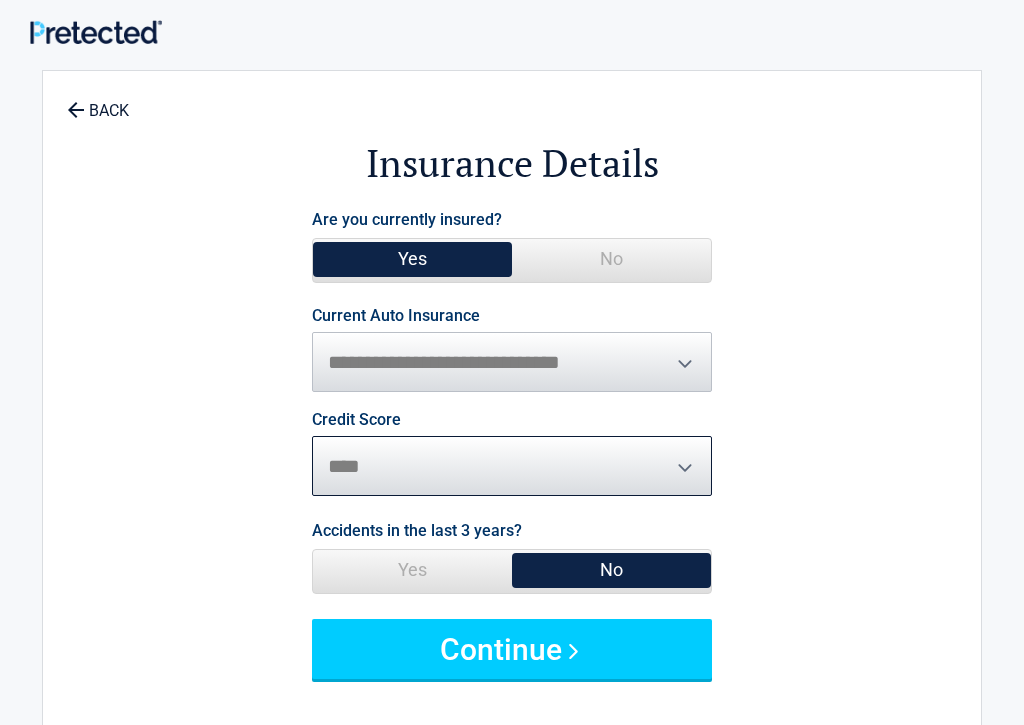 click on "*********
****
*******
****" at bounding box center (512, 466) 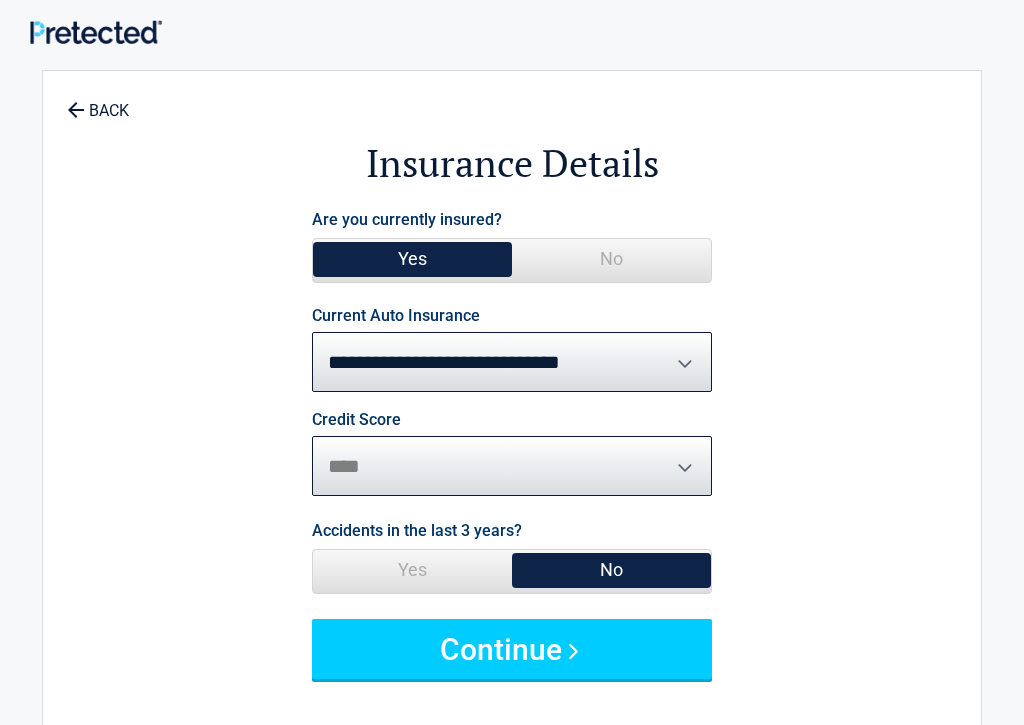 select on "*********" 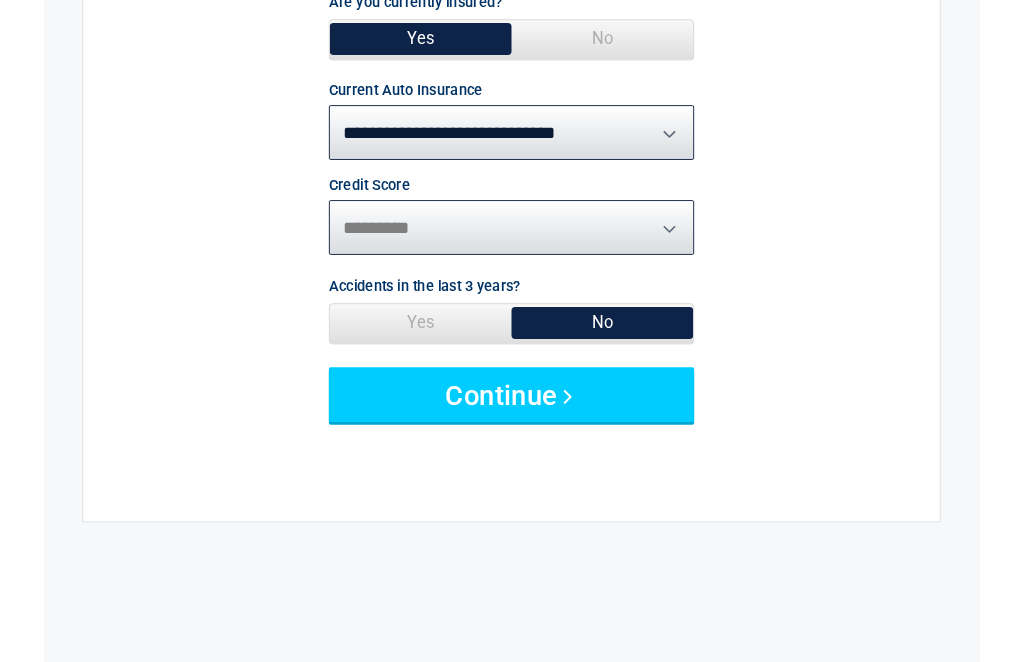 scroll, scrollTop: 215, scrollLeft: 0, axis: vertical 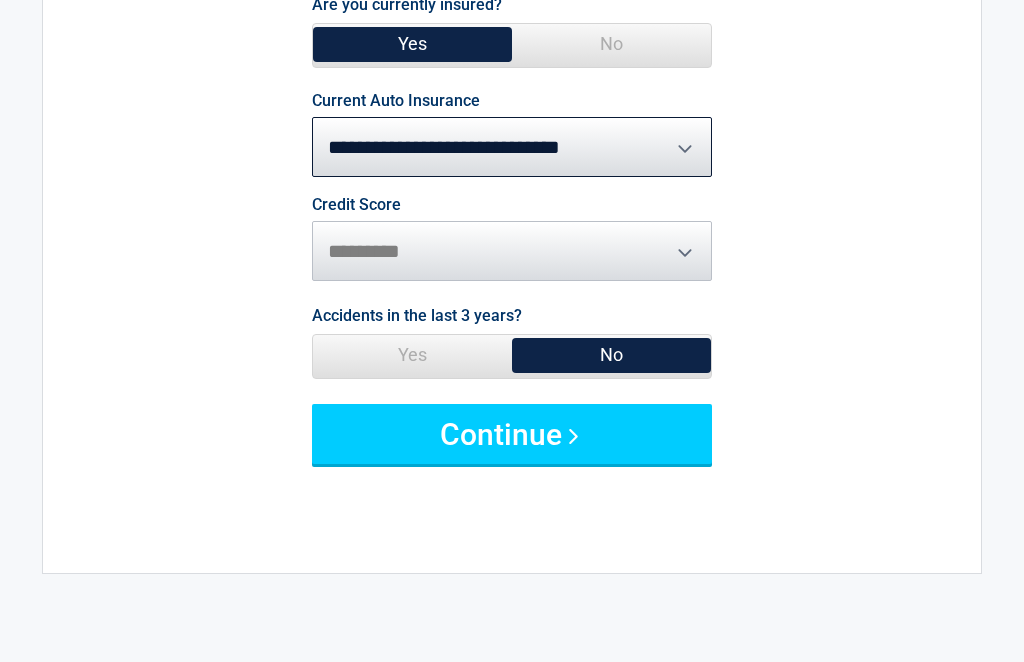 click on "Continue" at bounding box center (512, 434) 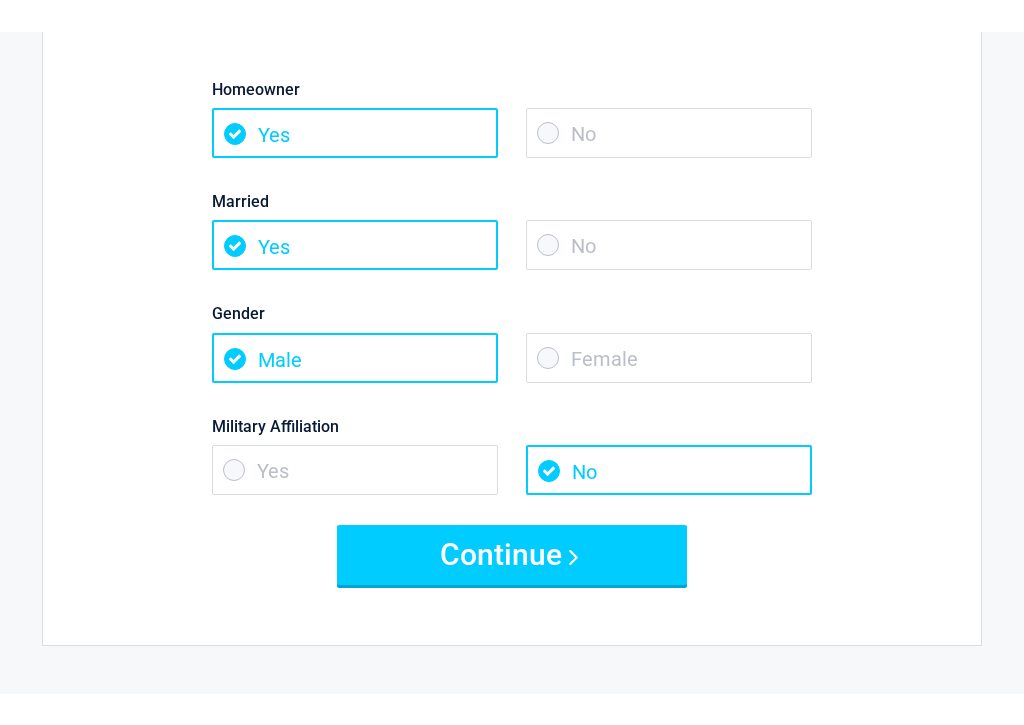 scroll, scrollTop: 200, scrollLeft: 0, axis: vertical 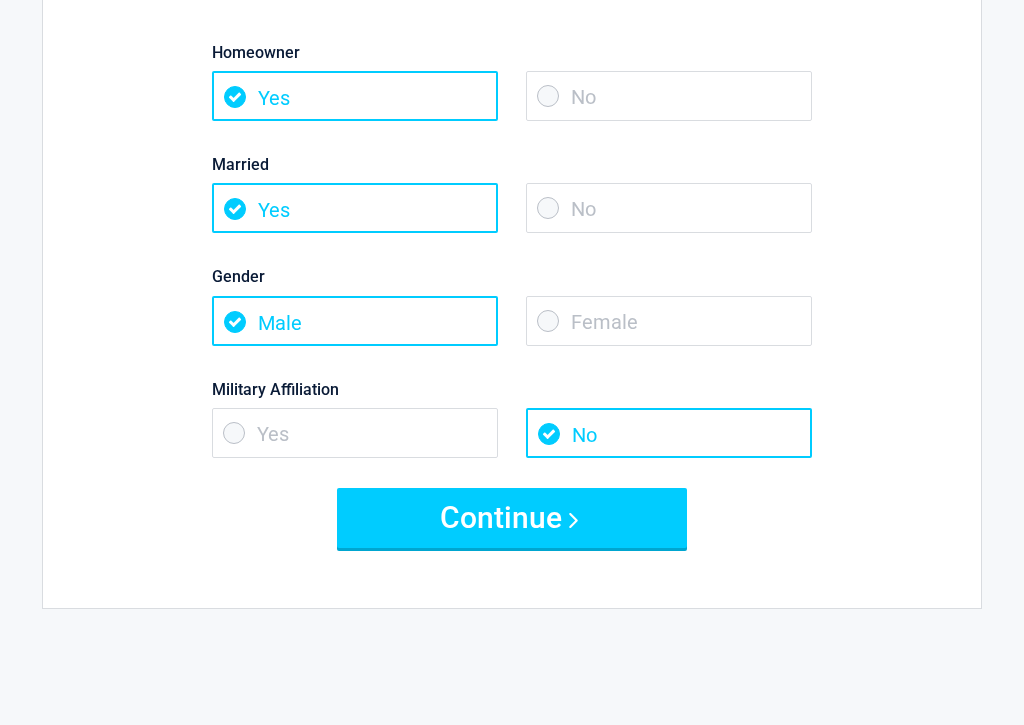 click on "Continue" at bounding box center (512, 518) 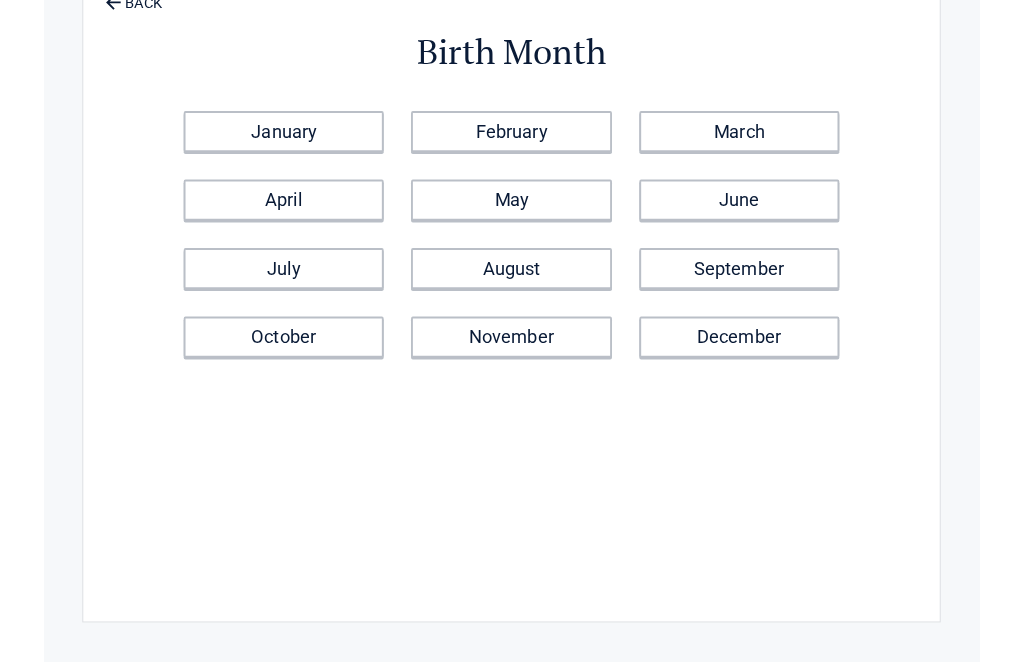 scroll, scrollTop: 0, scrollLeft: 0, axis: both 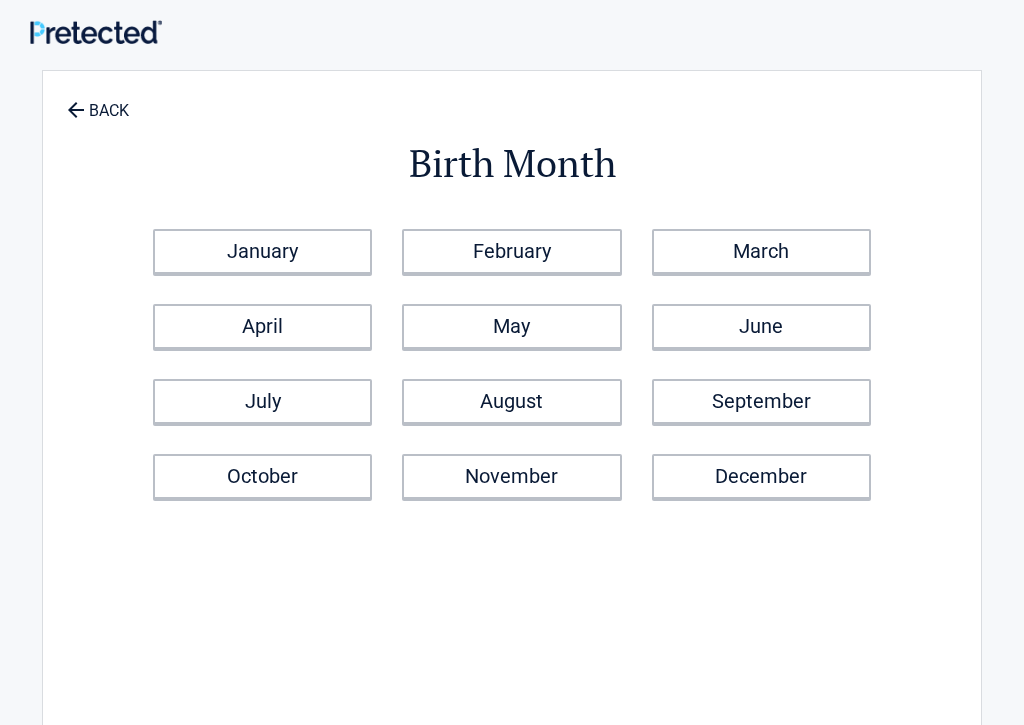 click on "September" at bounding box center (761, 401) 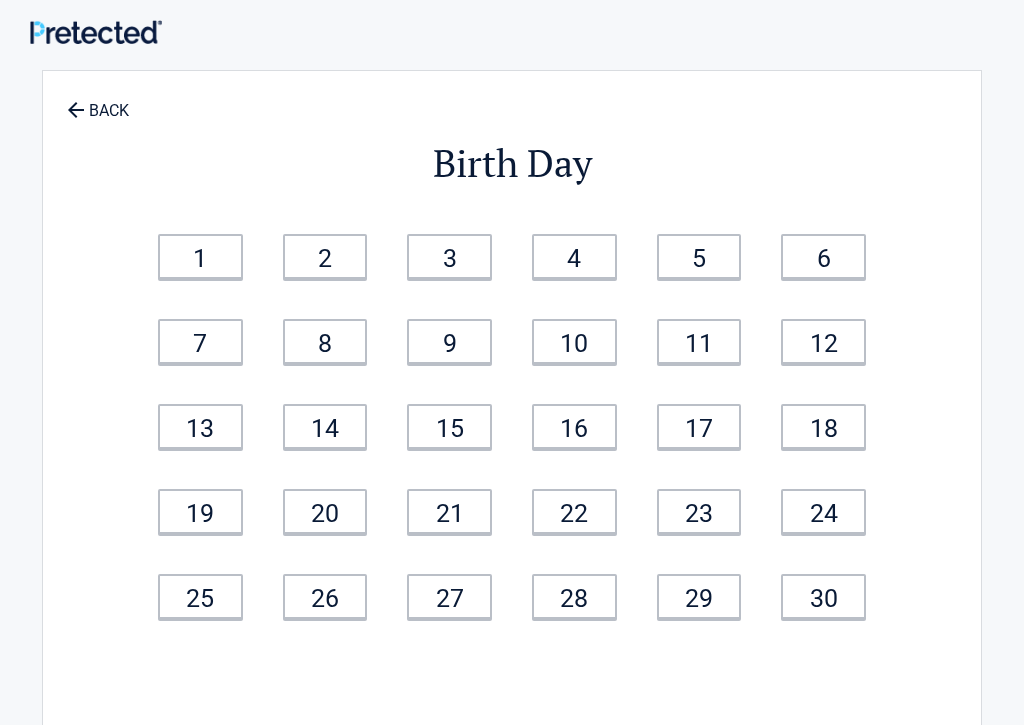 click on "29" at bounding box center [699, 596] 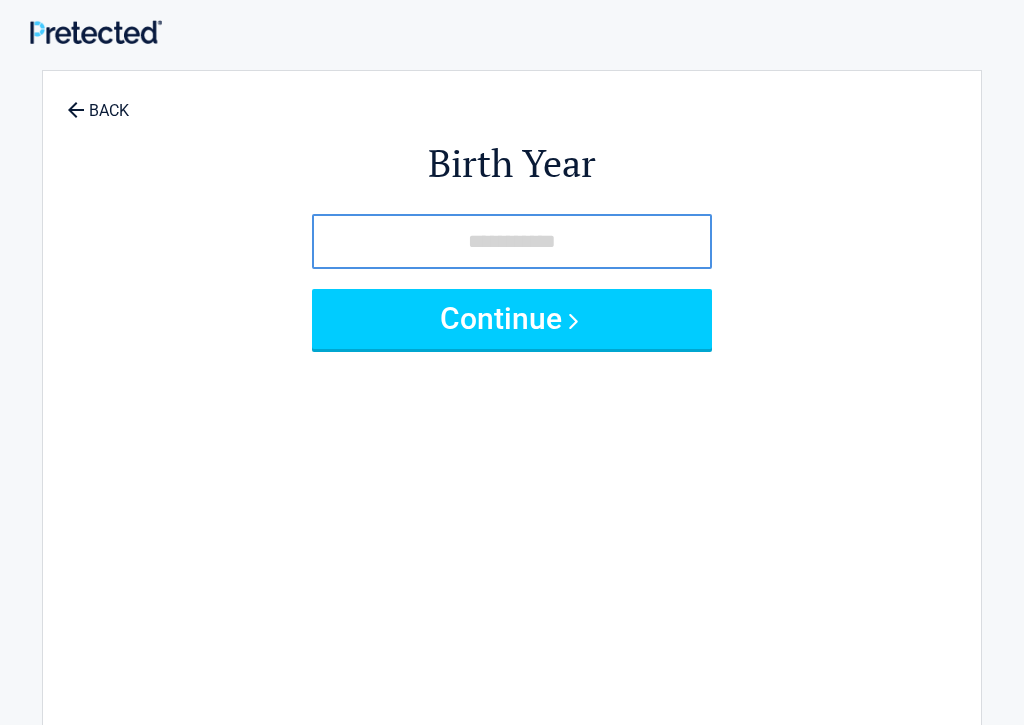 click at bounding box center (512, 241) 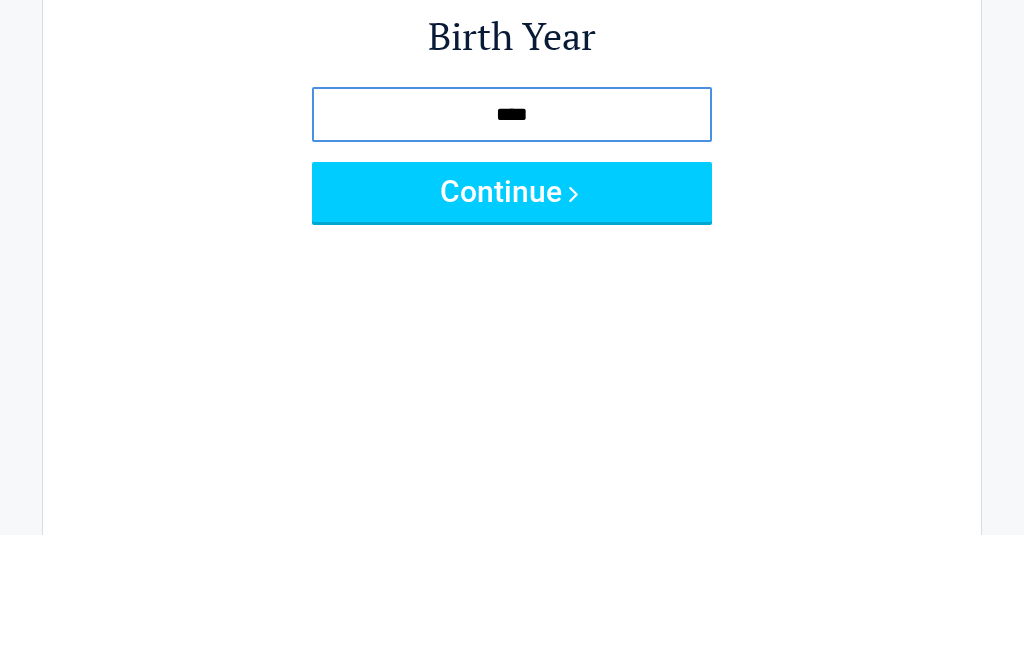 type on "****" 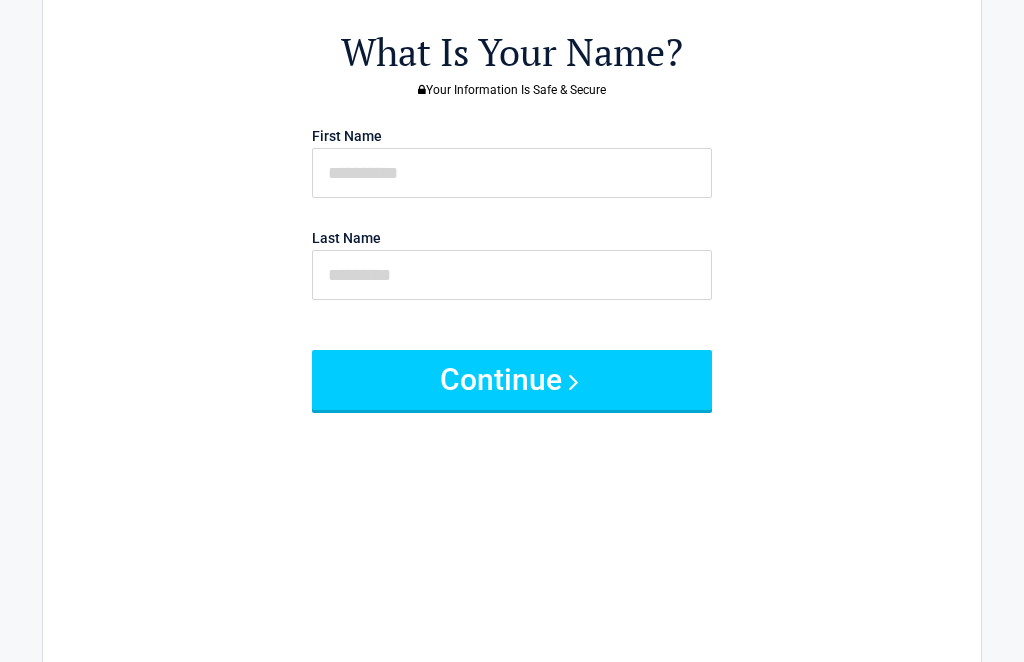 scroll, scrollTop: 0, scrollLeft: 0, axis: both 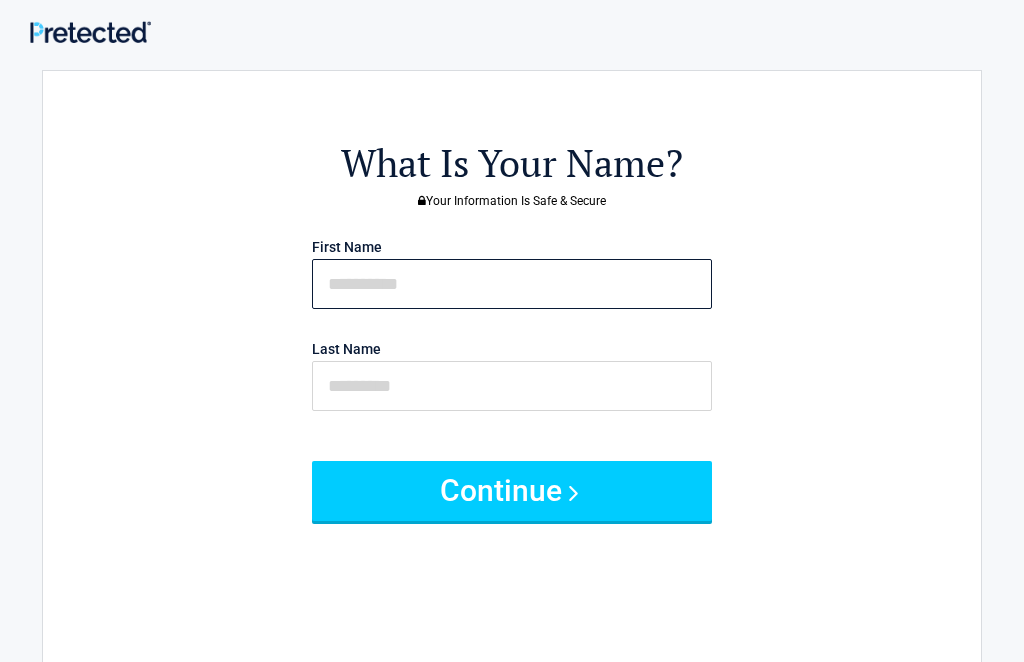 click at bounding box center (512, 284) 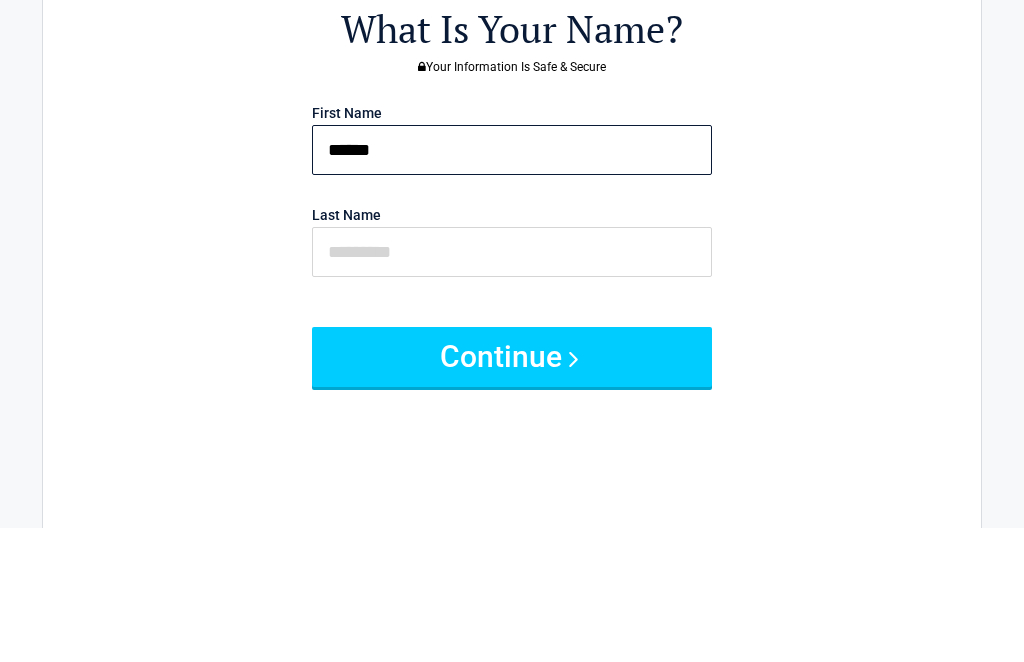 type on "******" 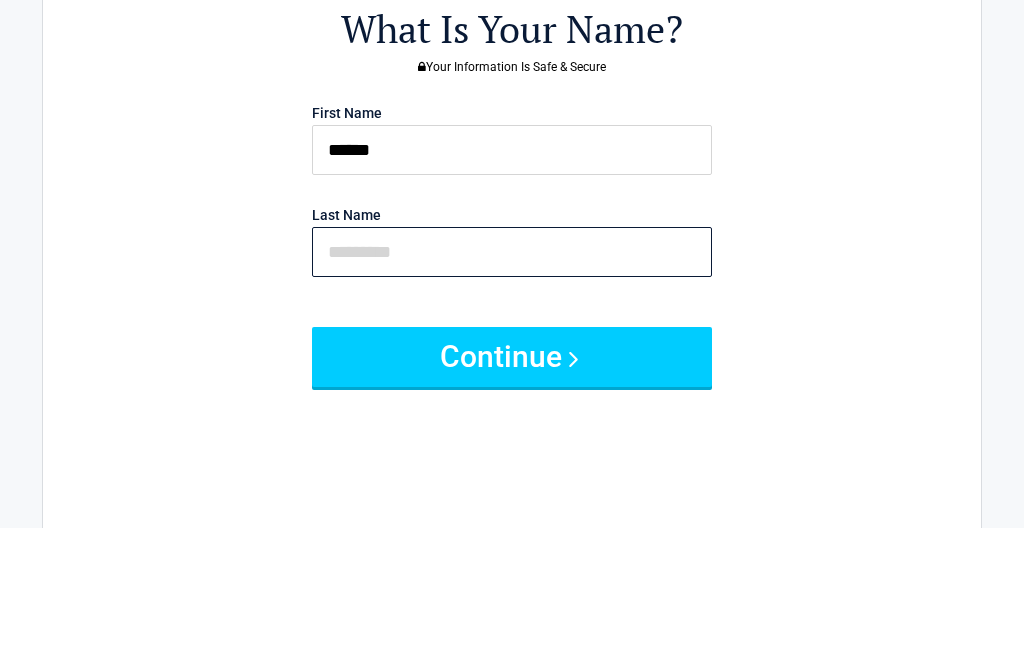 click at bounding box center (512, 386) 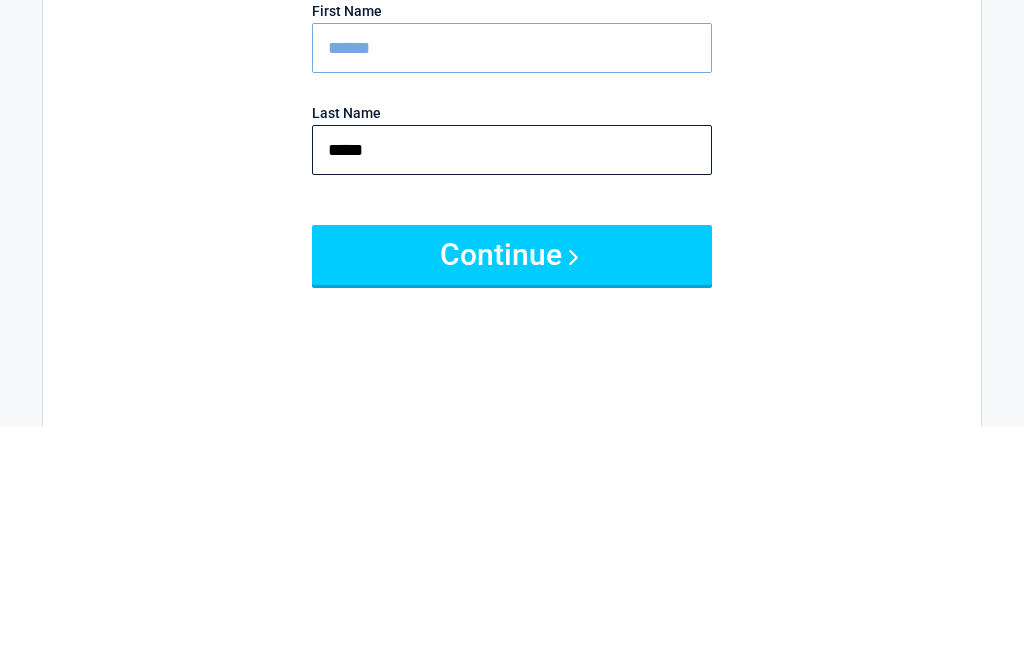 type on "*****" 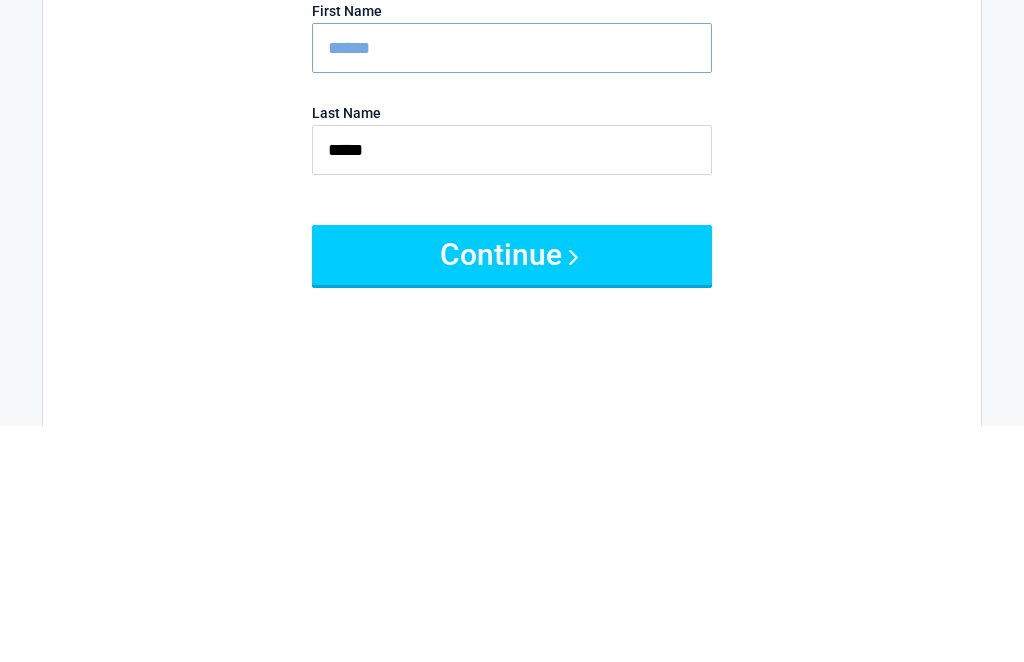 click on "Continue" at bounding box center [512, 491] 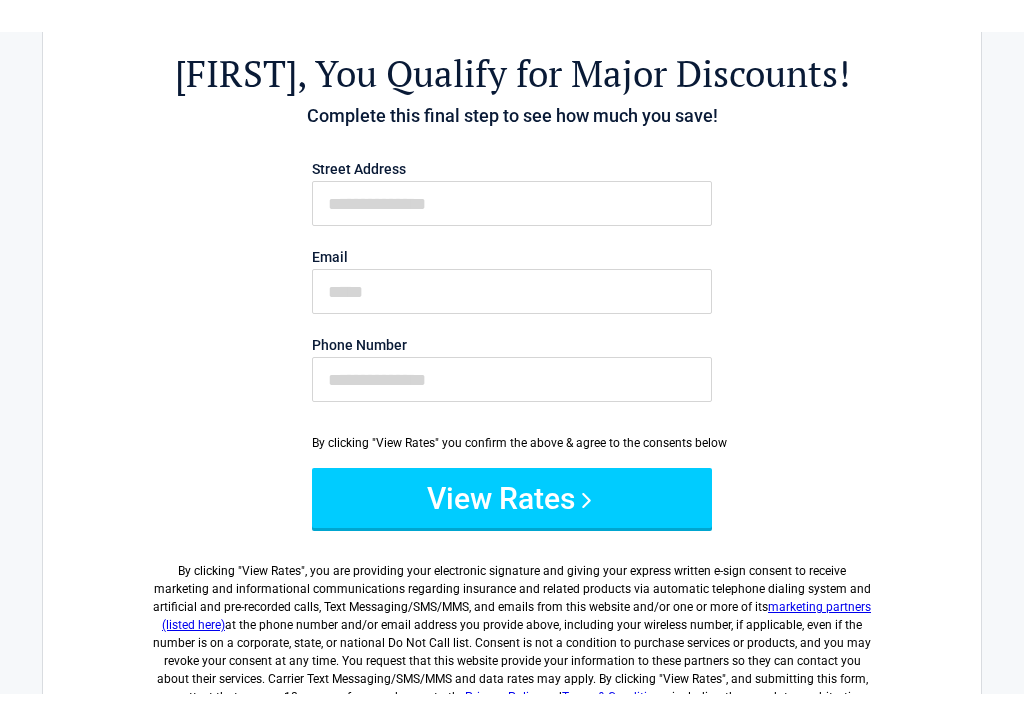 scroll, scrollTop: 0, scrollLeft: 0, axis: both 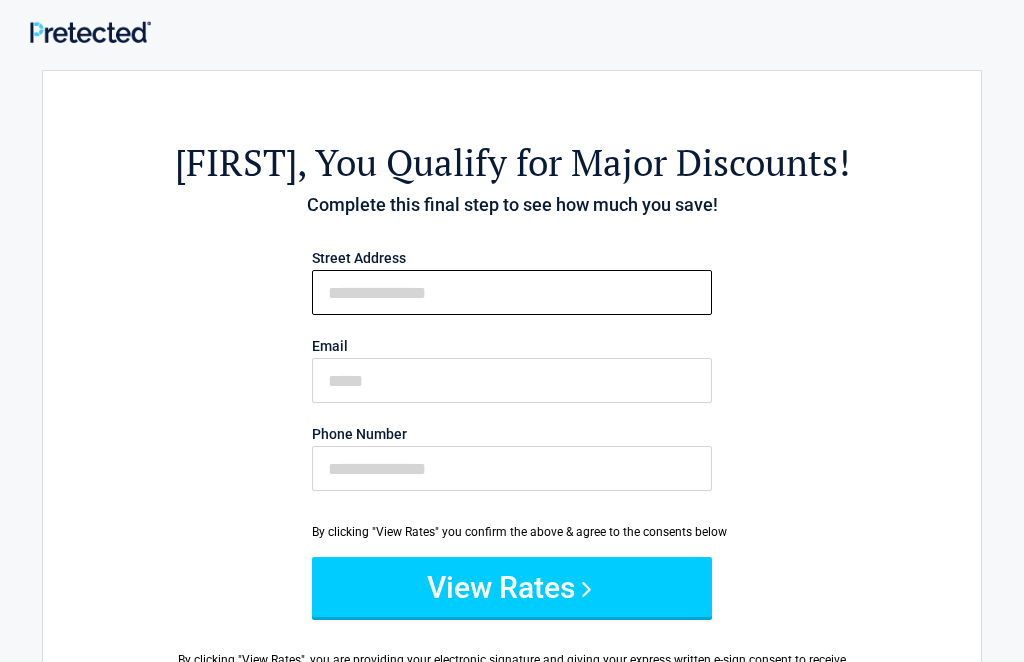 click on "First Name" at bounding box center (512, 292) 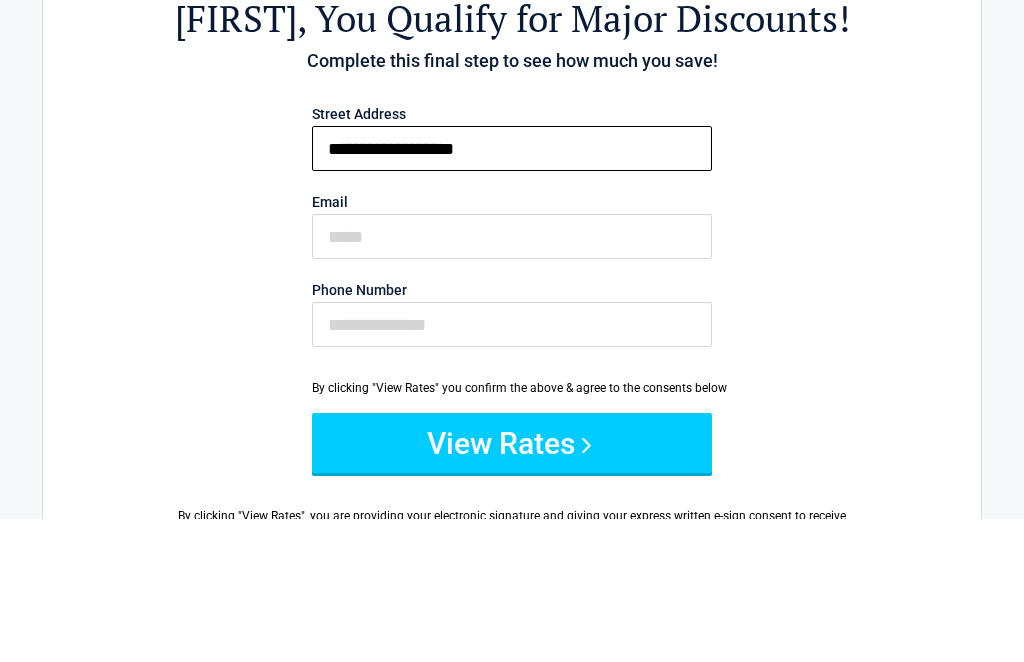 type on "**********" 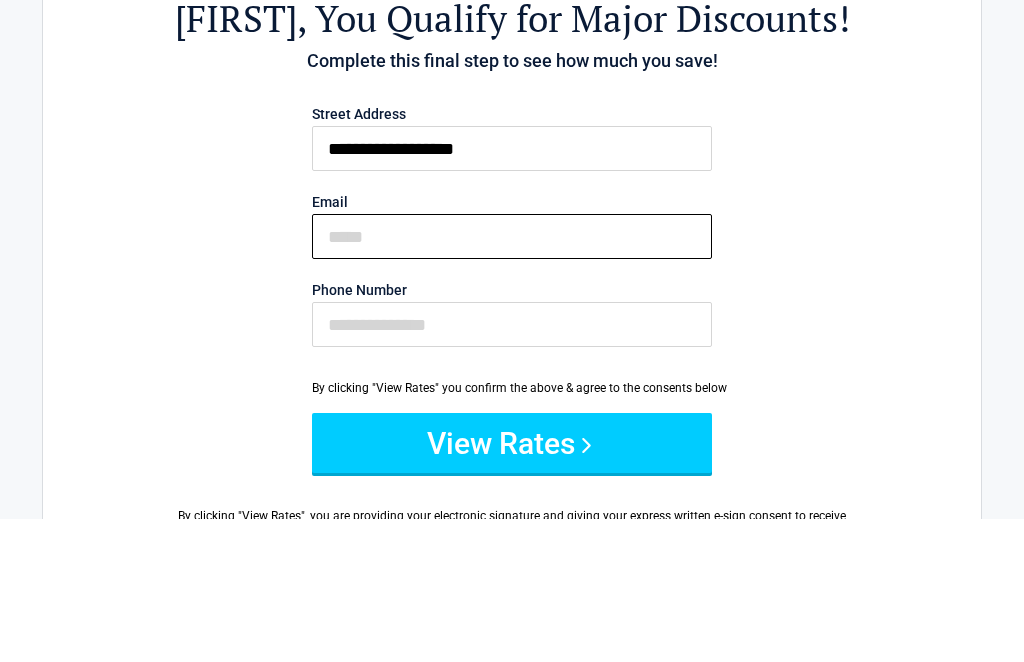 click on "Email" at bounding box center [512, 380] 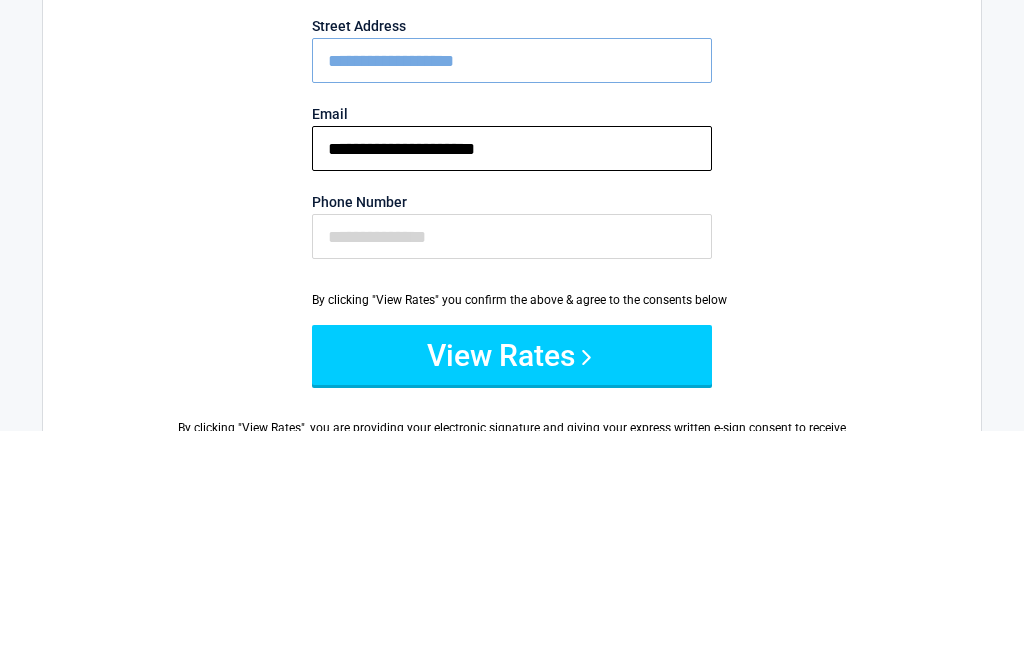 type on "**********" 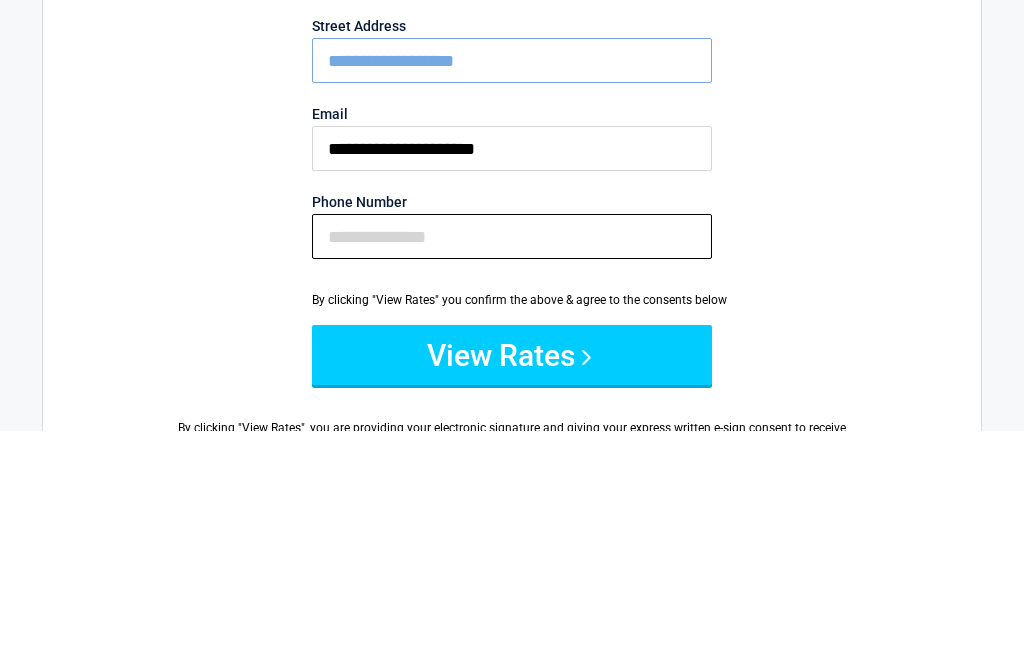 click on "Phone Number" at bounding box center [512, 468] 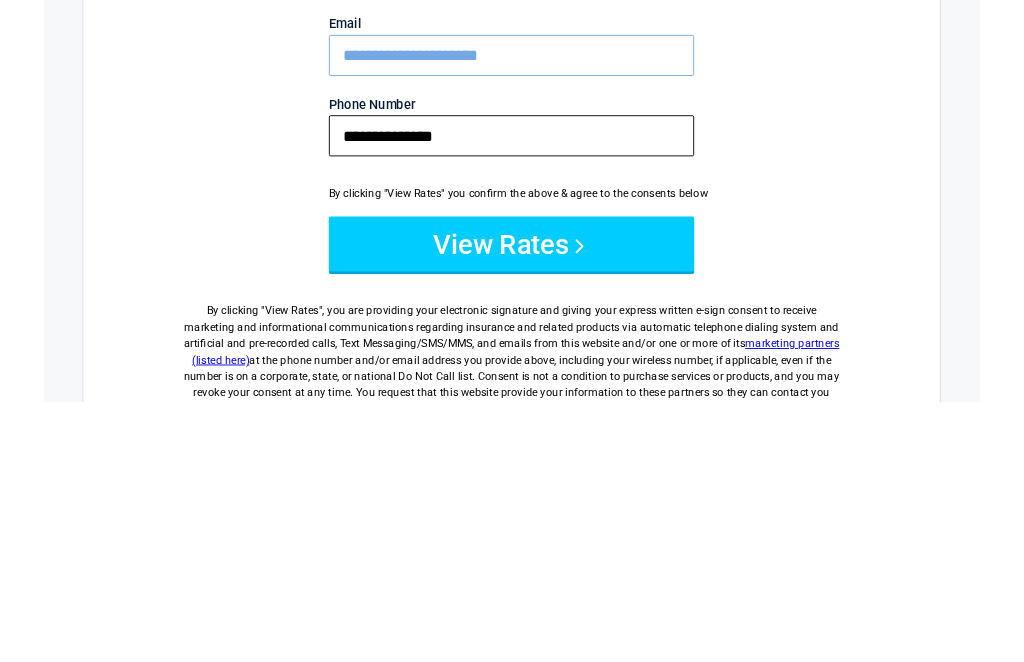scroll, scrollTop: 76, scrollLeft: 0, axis: vertical 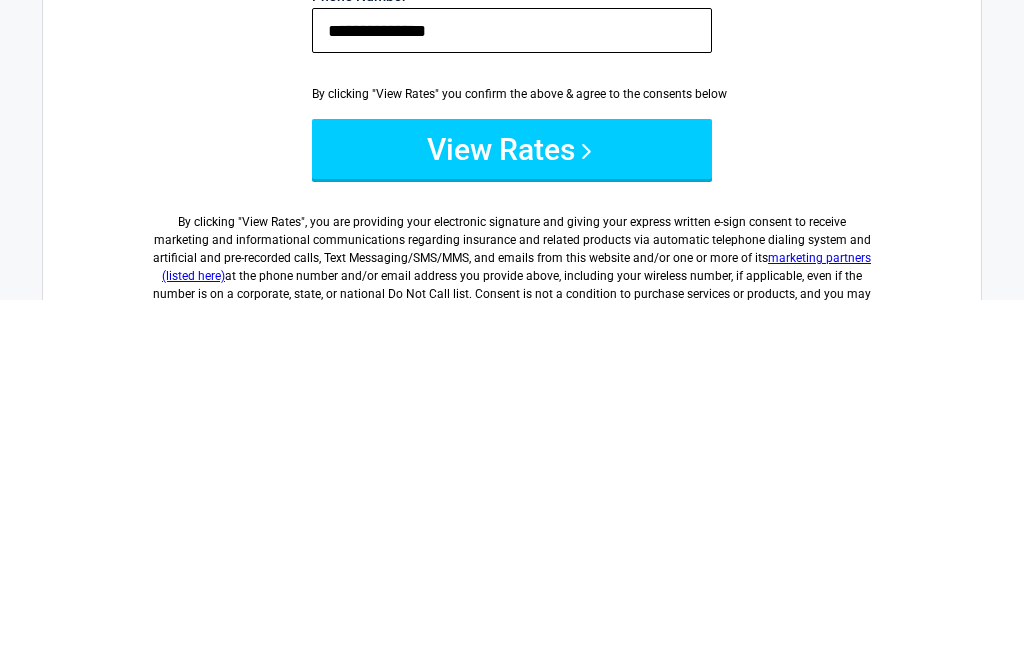type on "**********" 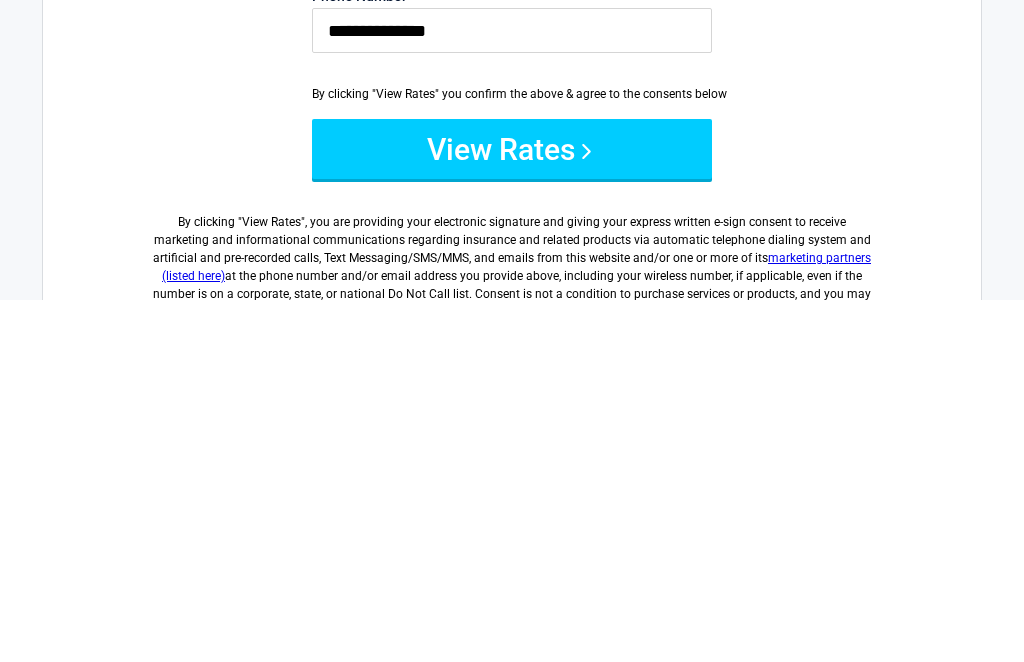 click on "View Rates" at bounding box center [512, 511] 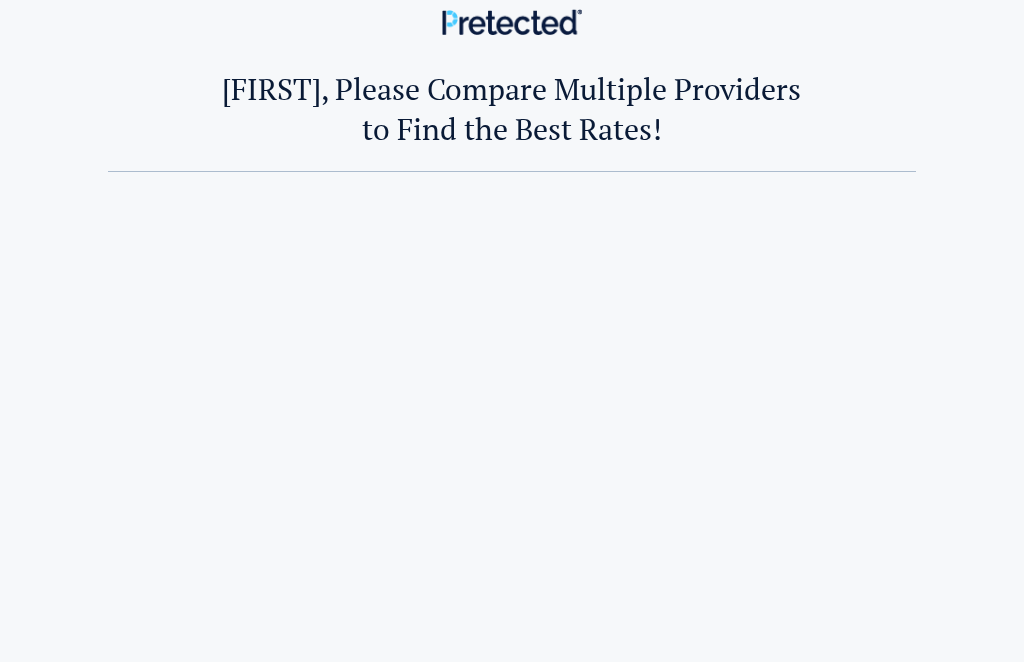 scroll, scrollTop: 0, scrollLeft: 0, axis: both 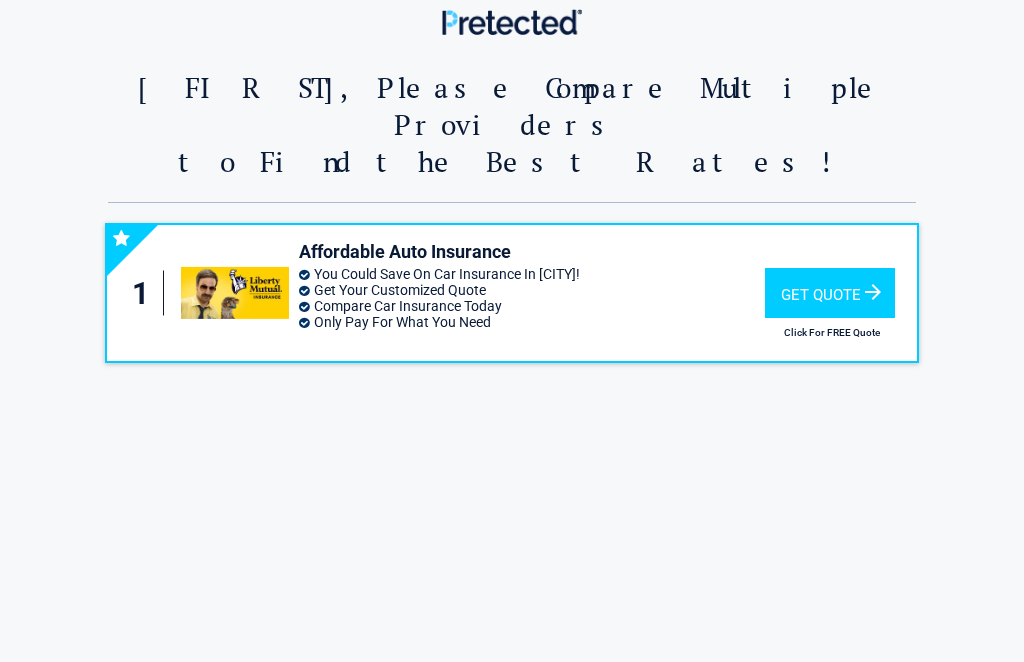 click on "Get Quote" at bounding box center (830, 293) 